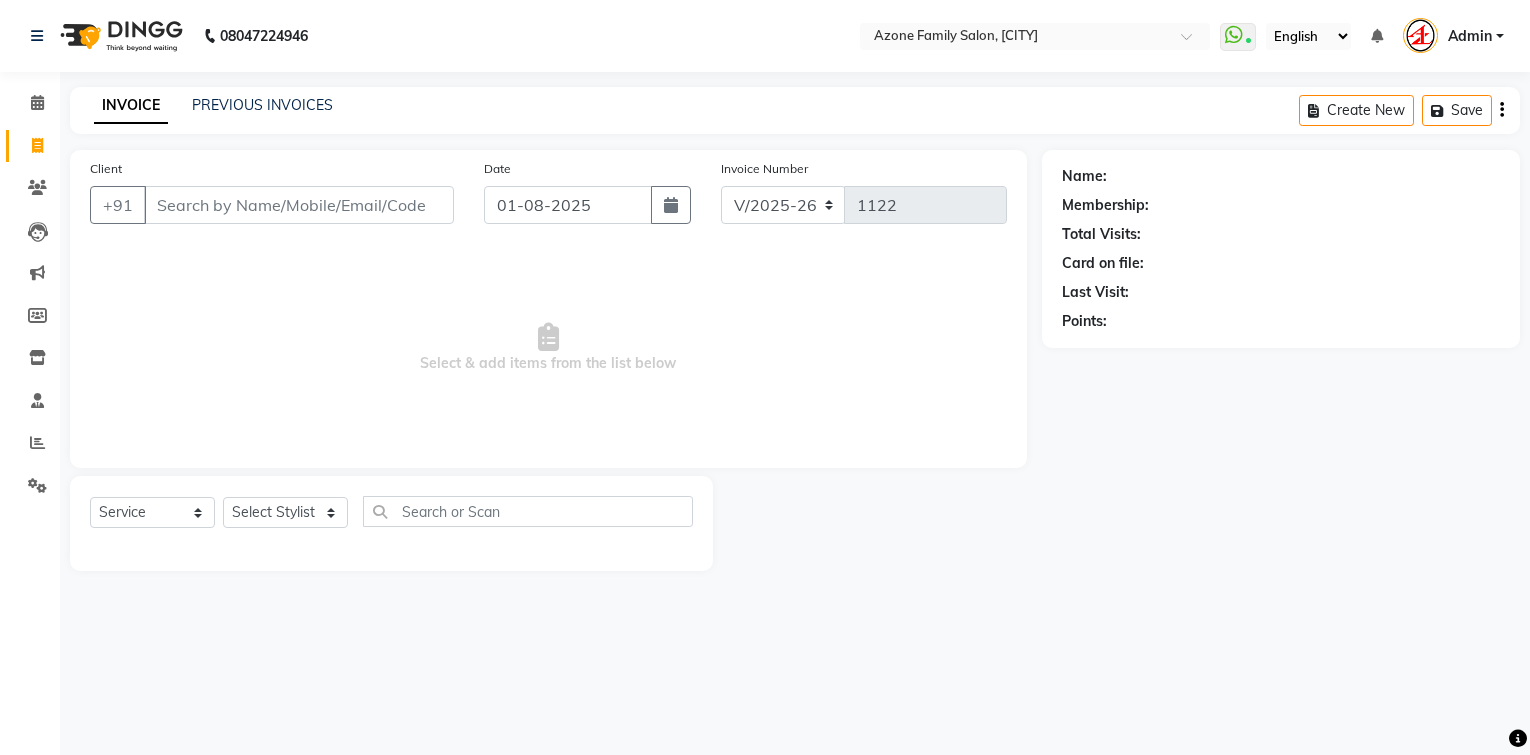 select on "5098" 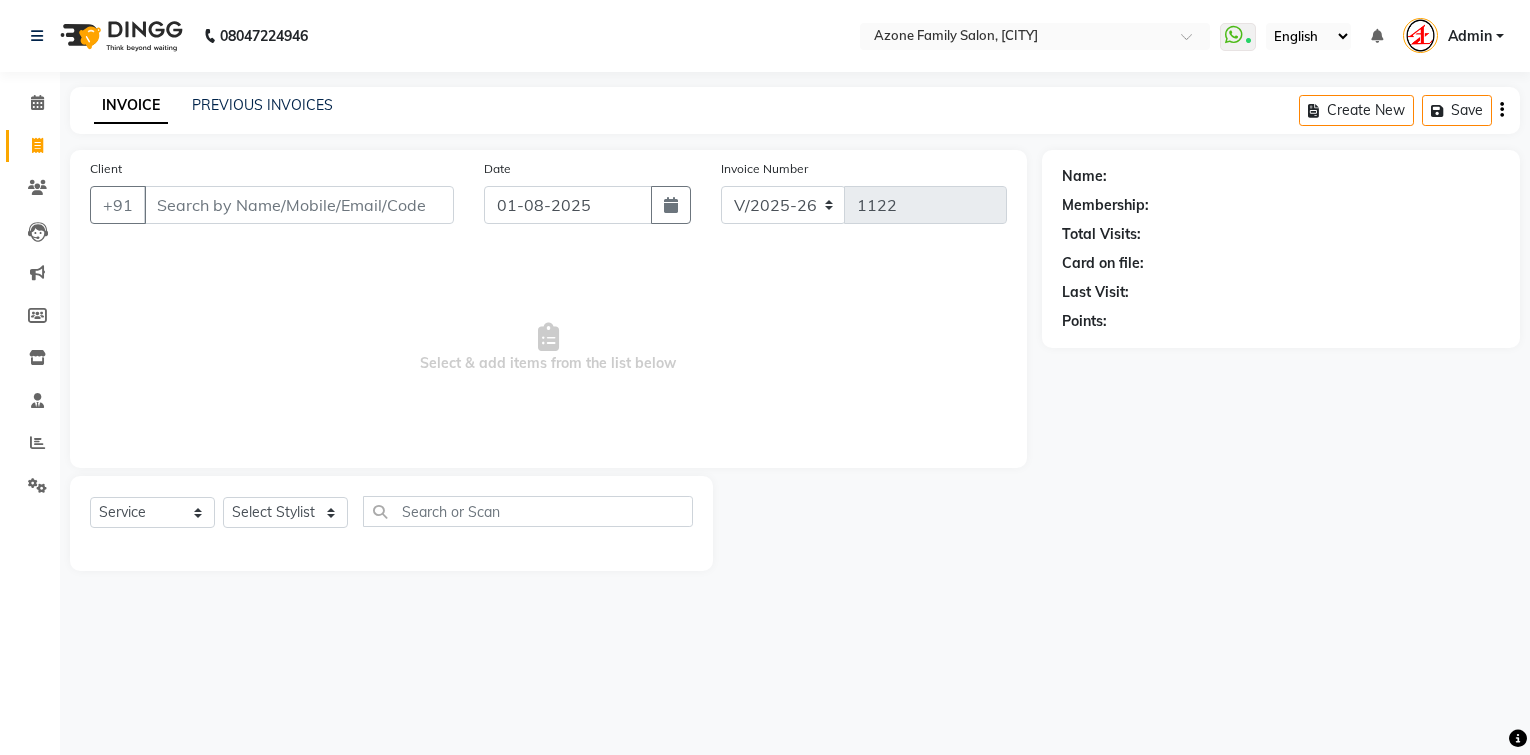 scroll, scrollTop: 0, scrollLeft: 0, axis: both 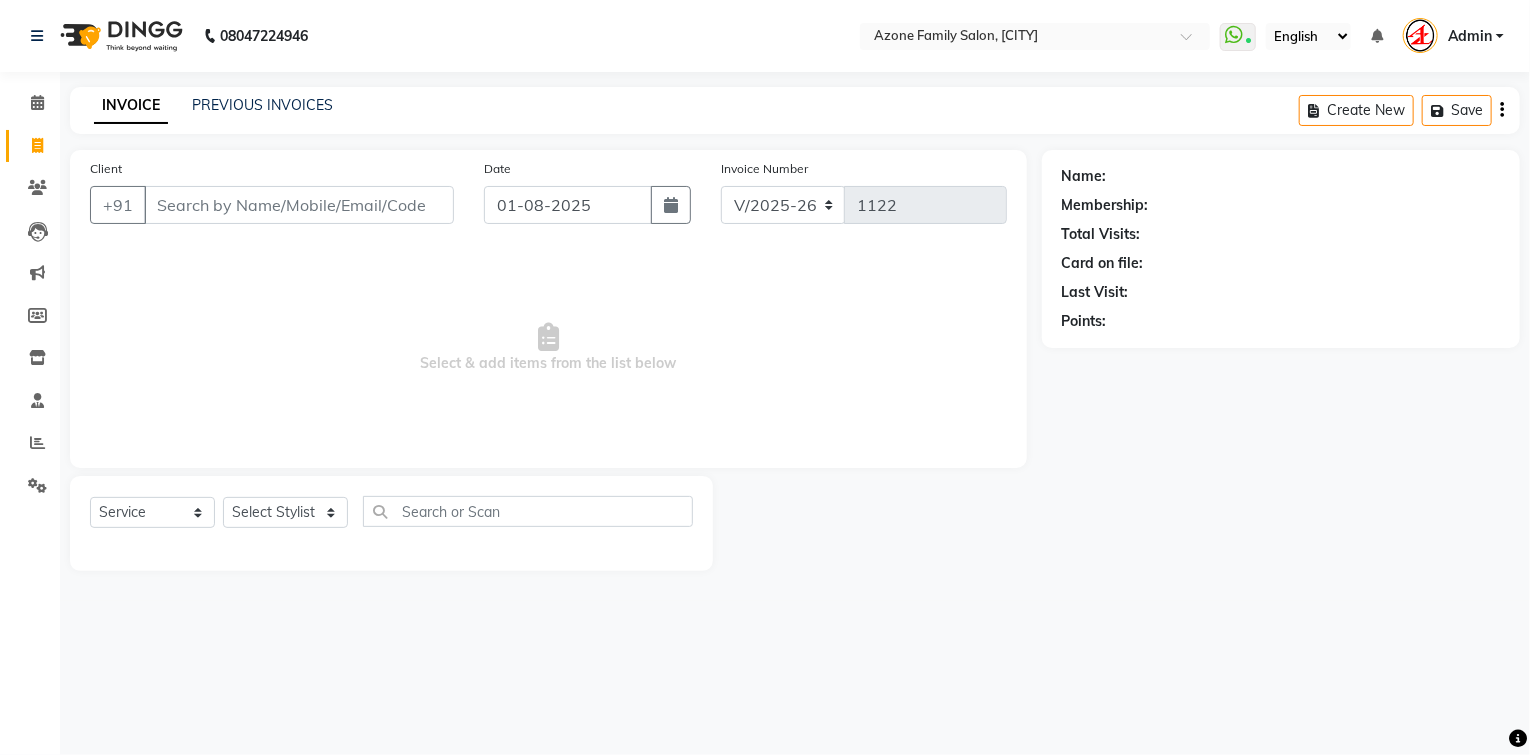 click on "Client" at bounding box center (299, 205) 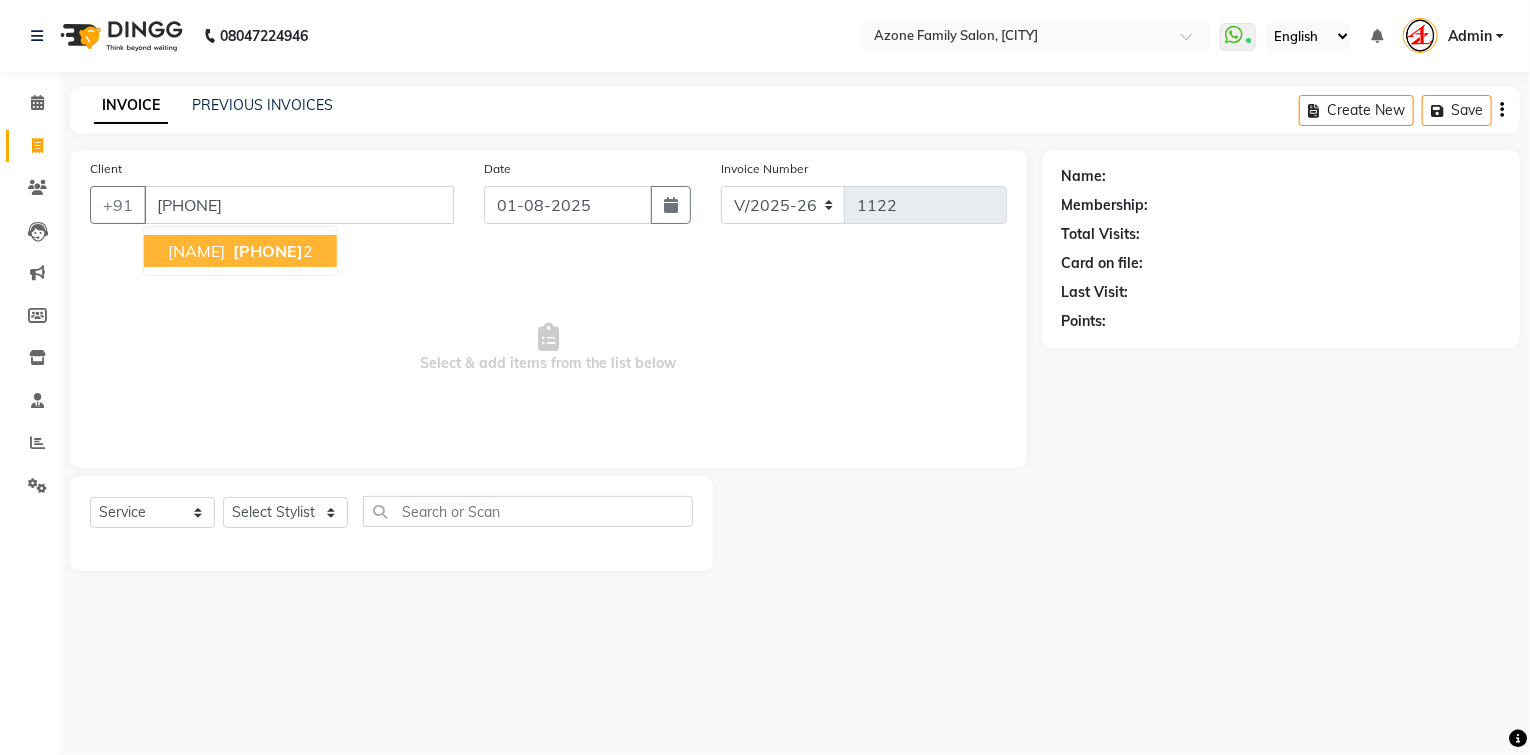 type on "[PHONE]" 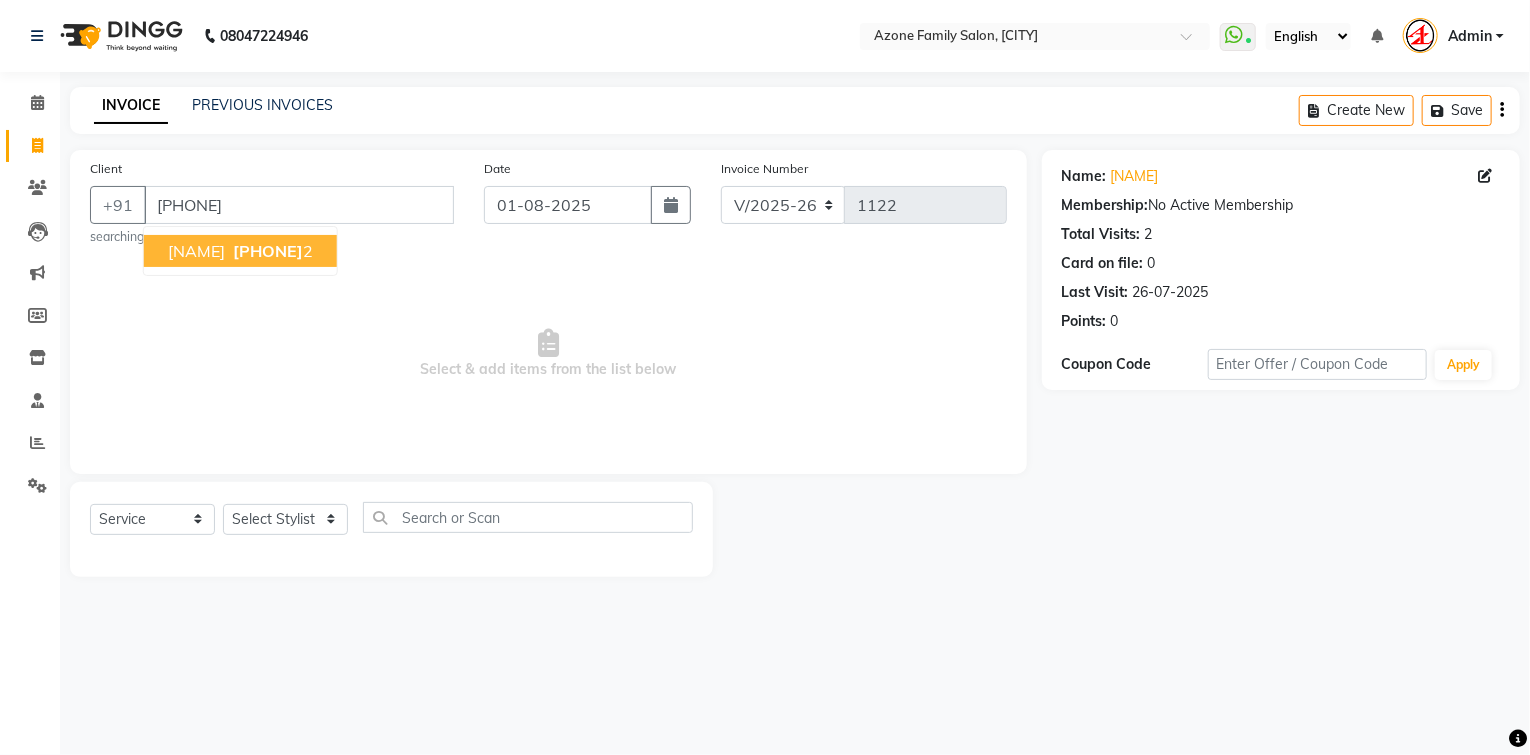 click on "[PHONE]" at bounding box center [268, 251] 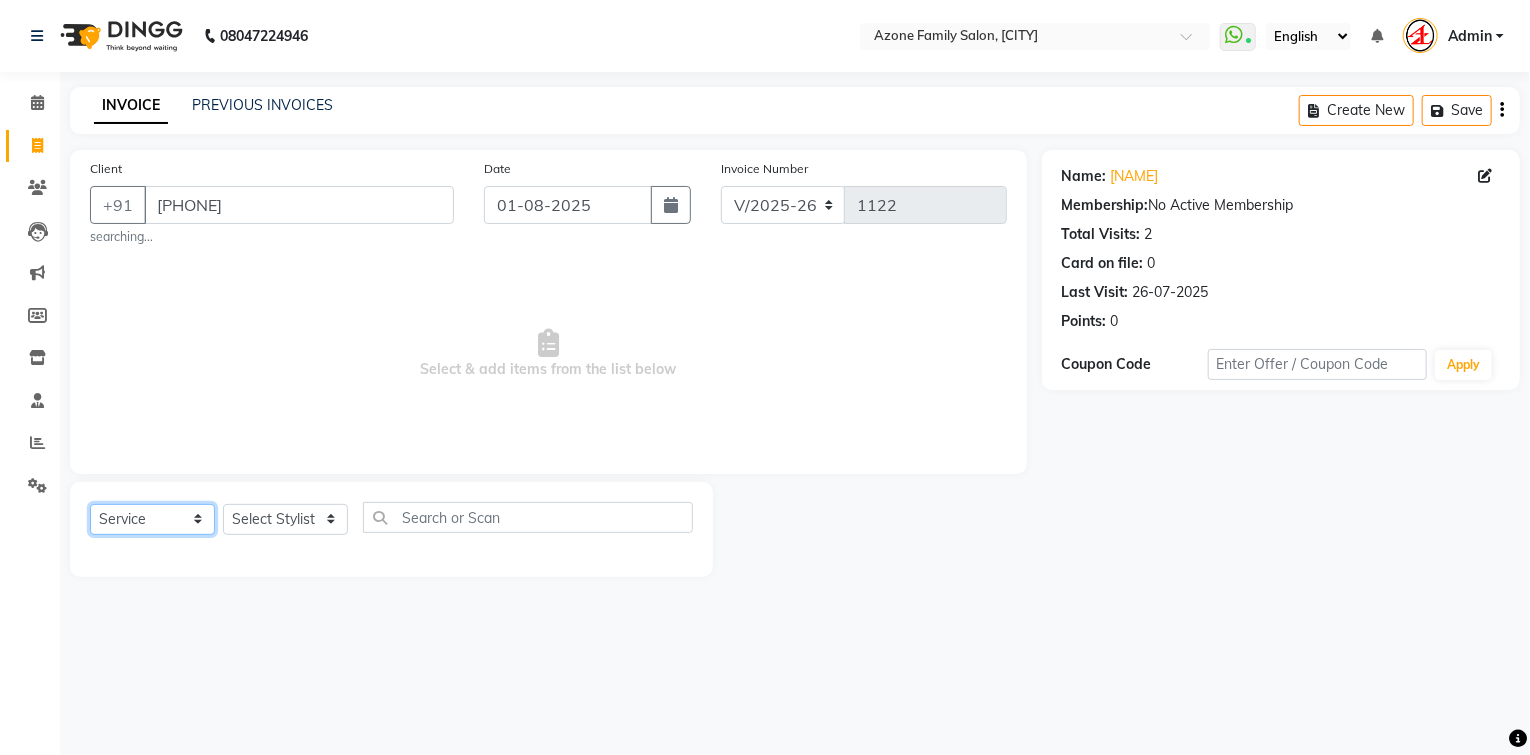 click on "Select  Service  Product  Membership  Package Voucher Prepaid Gift Card" 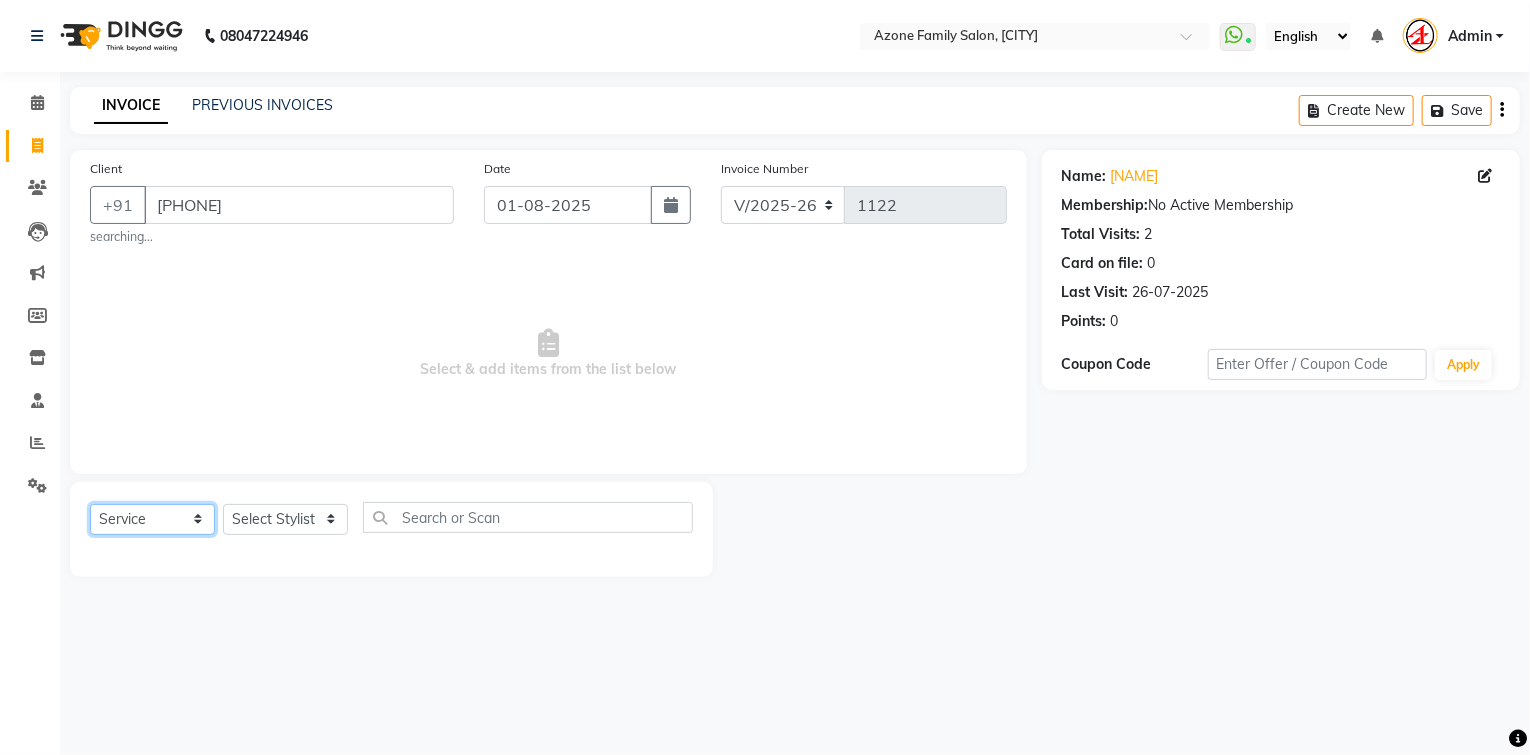 click on "Select  Service  Product  Membership  Package Voucher Prepaid Gift Card" 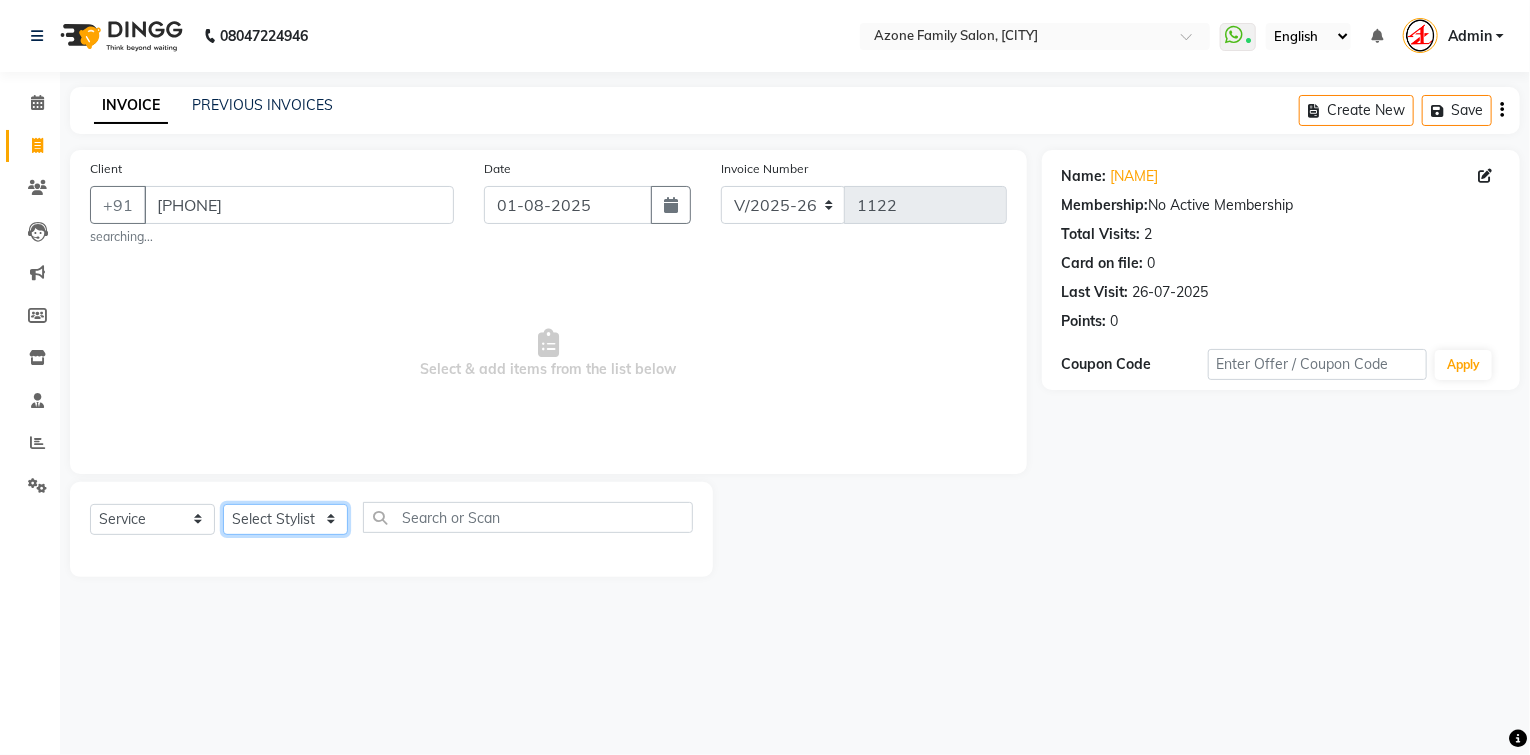 click on "Select Stylist [NAME] [NAME] [NAME] [NAME] [NAME] [NAME] [NAME] [NAME] [NAME] [NAME] [NAME]" 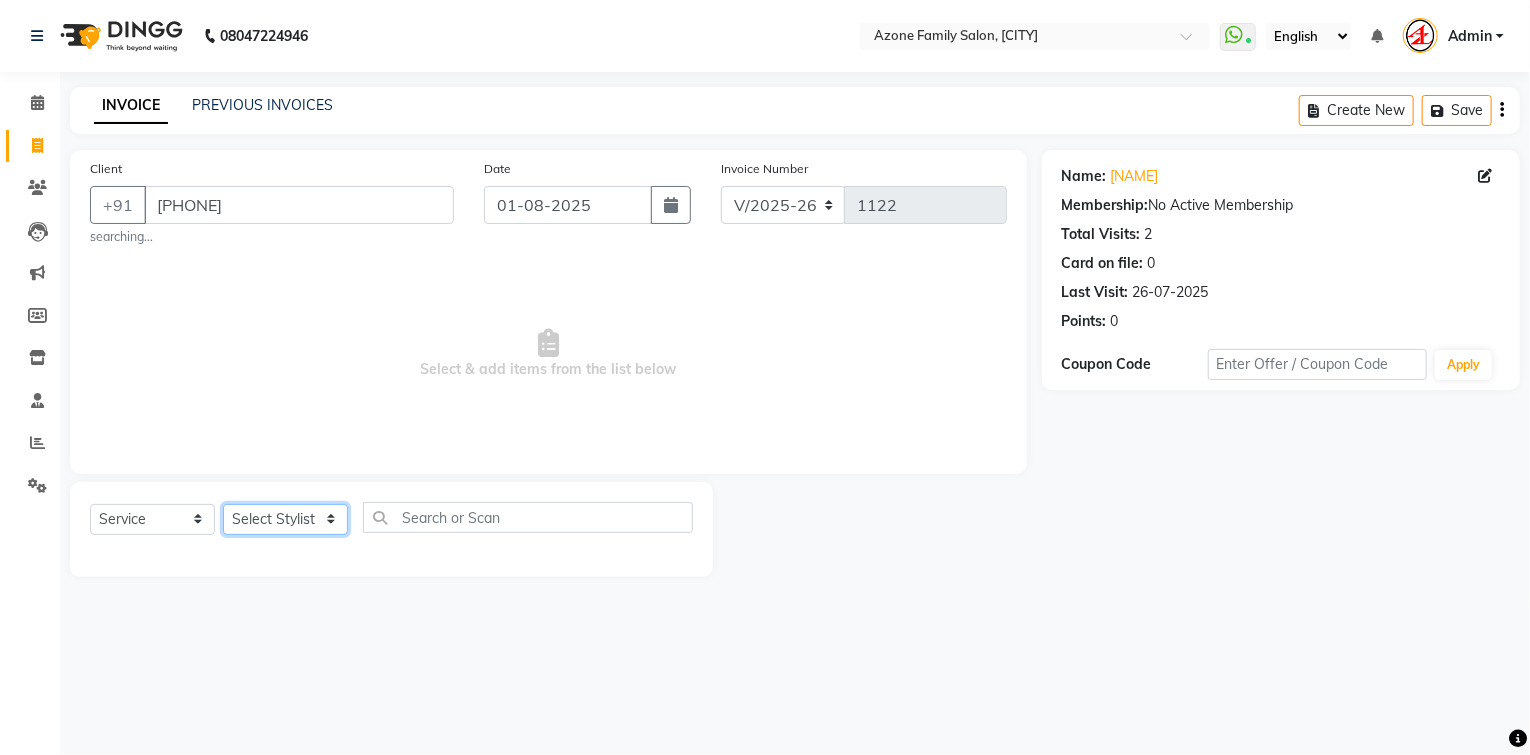 select on "75777" 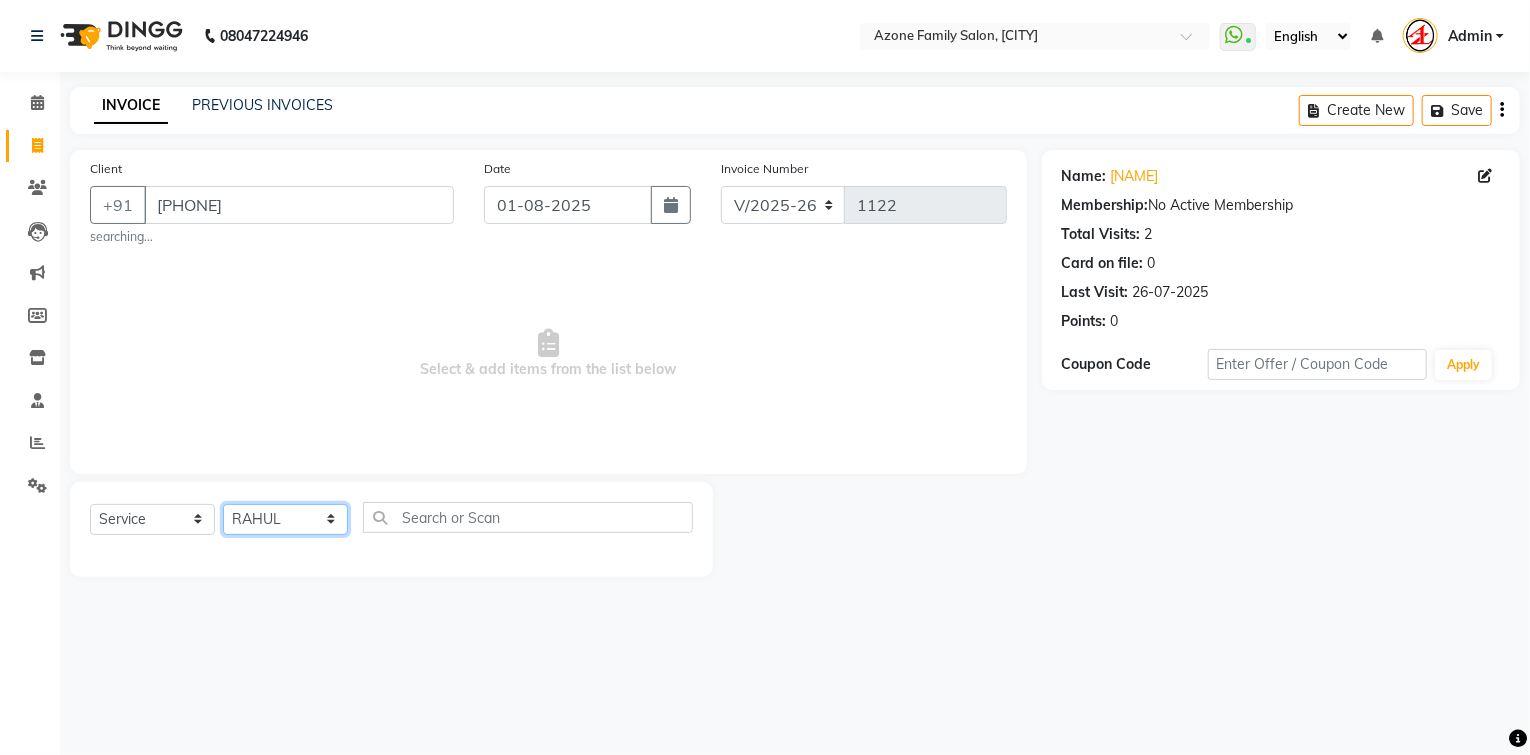 click on "Select Stylist [NAME] [NAME] [NAME] [NAME] [NAME] [NAME] [NAME] [NAME] [NAME] [NAME] [NAME]" 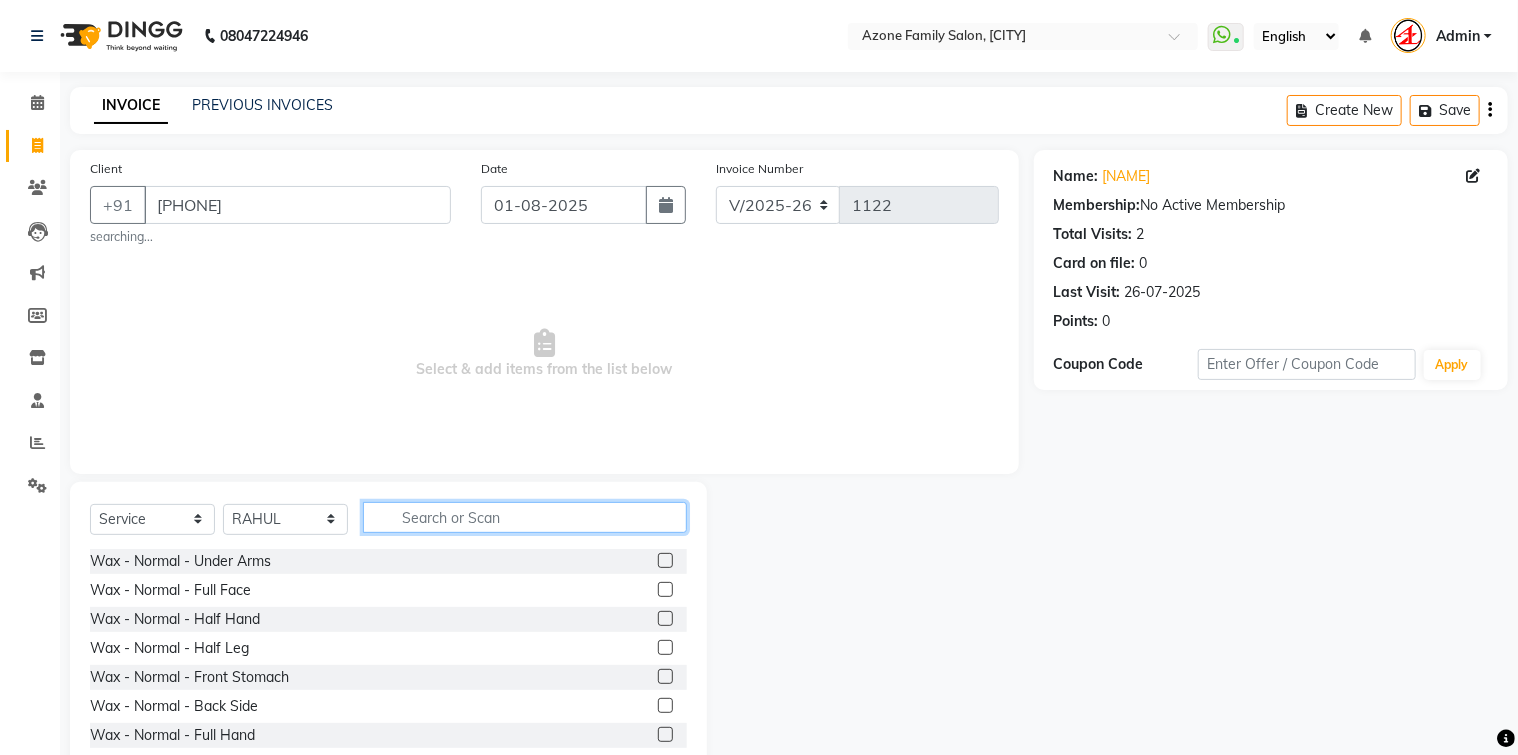 click 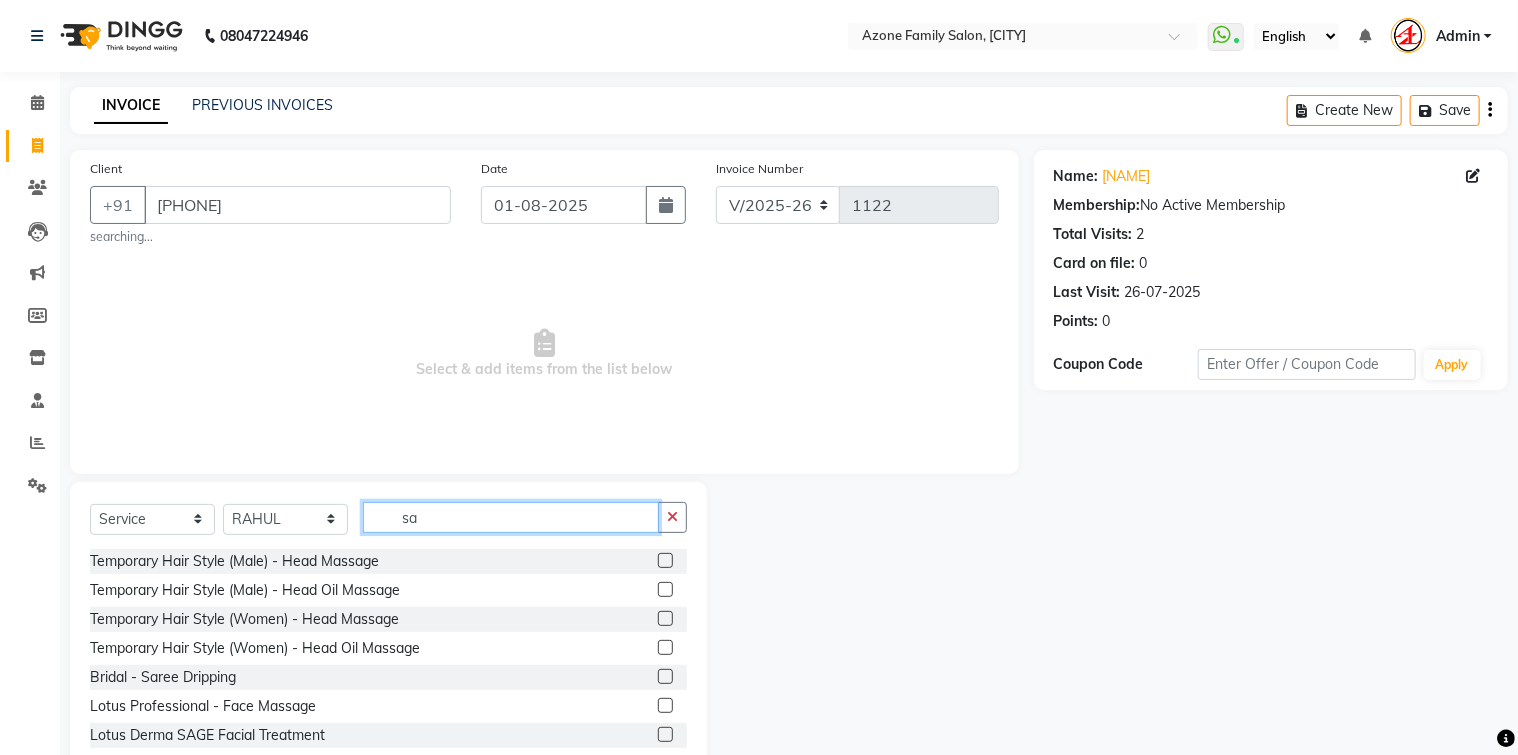 type on "s" 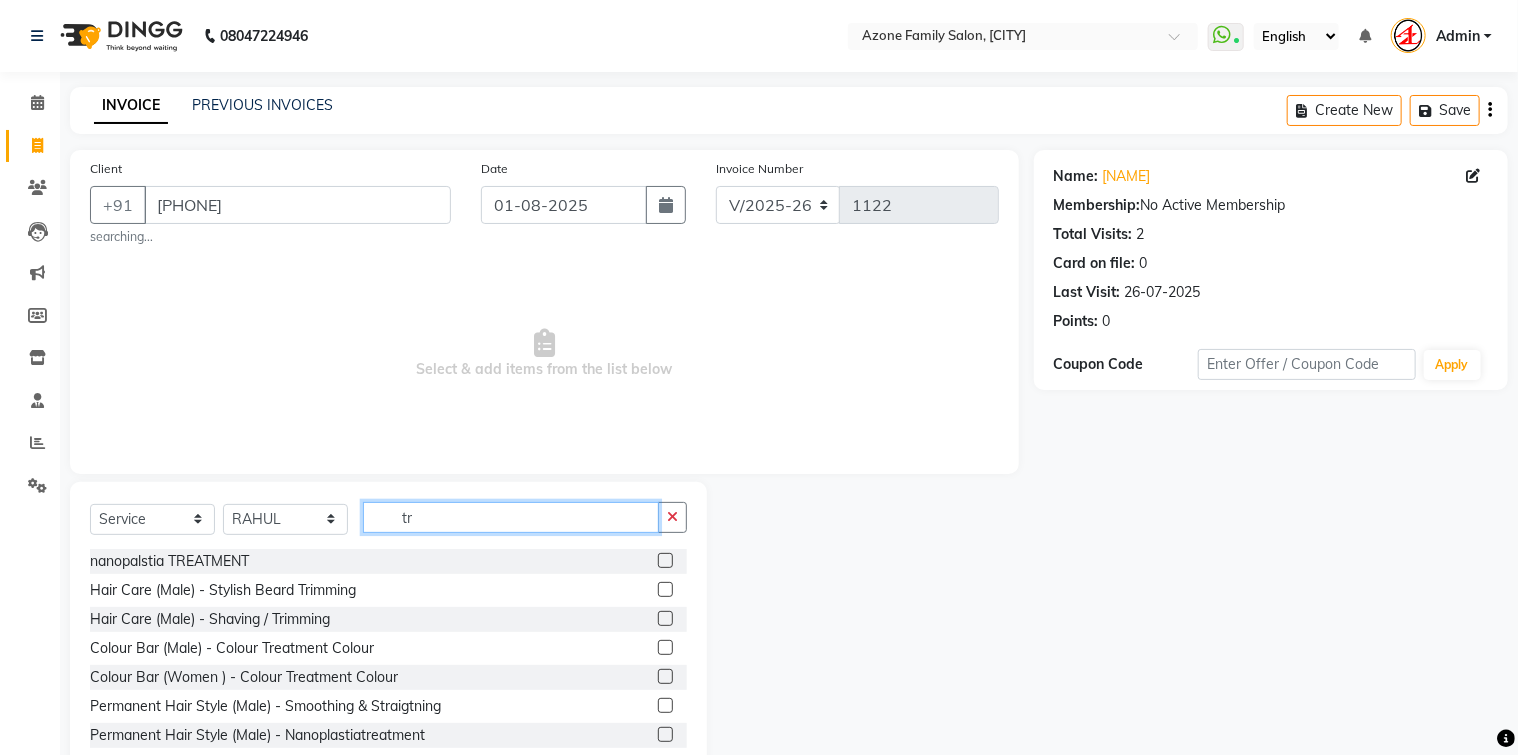 type on "tr" 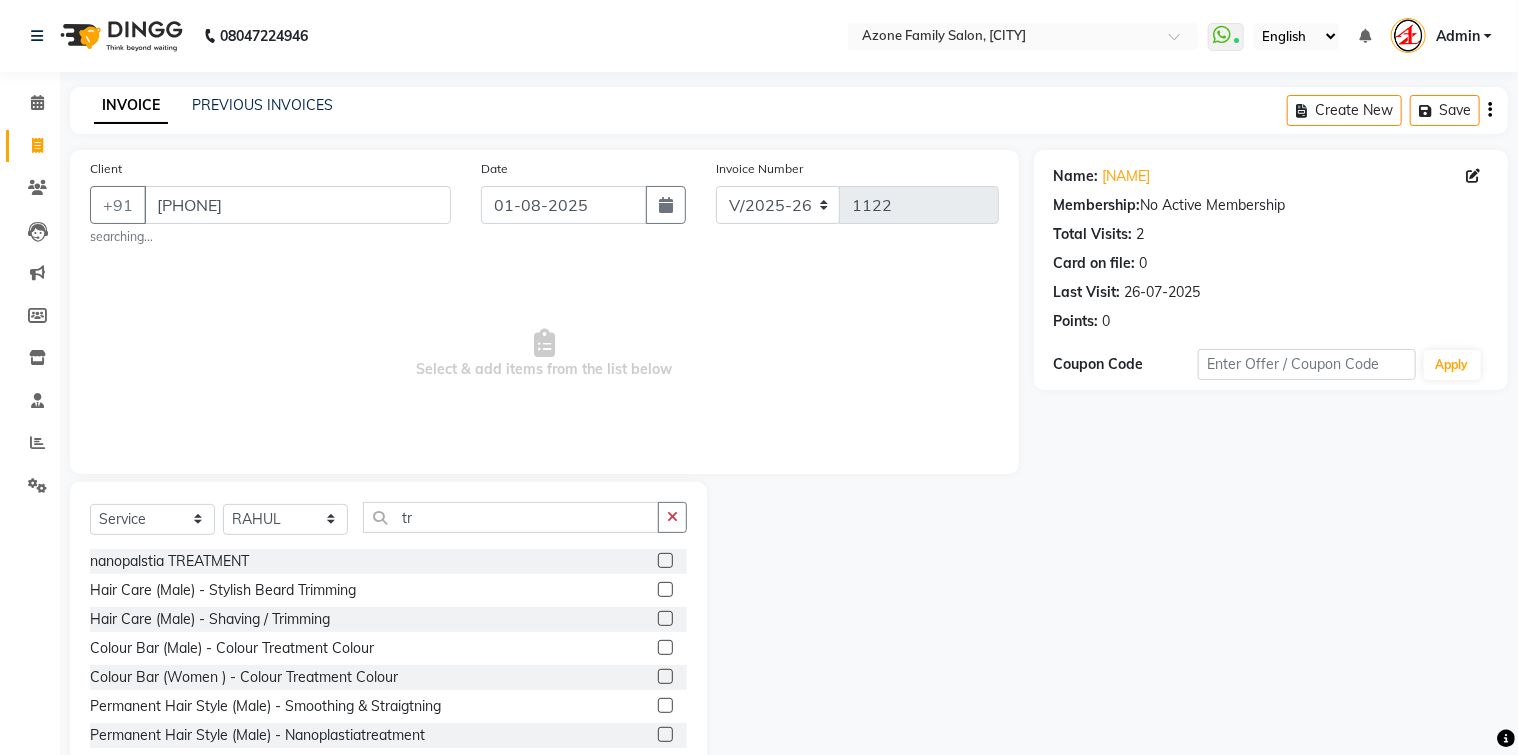 click on "Hair Care (Male)   -   Shaving / Trimming" 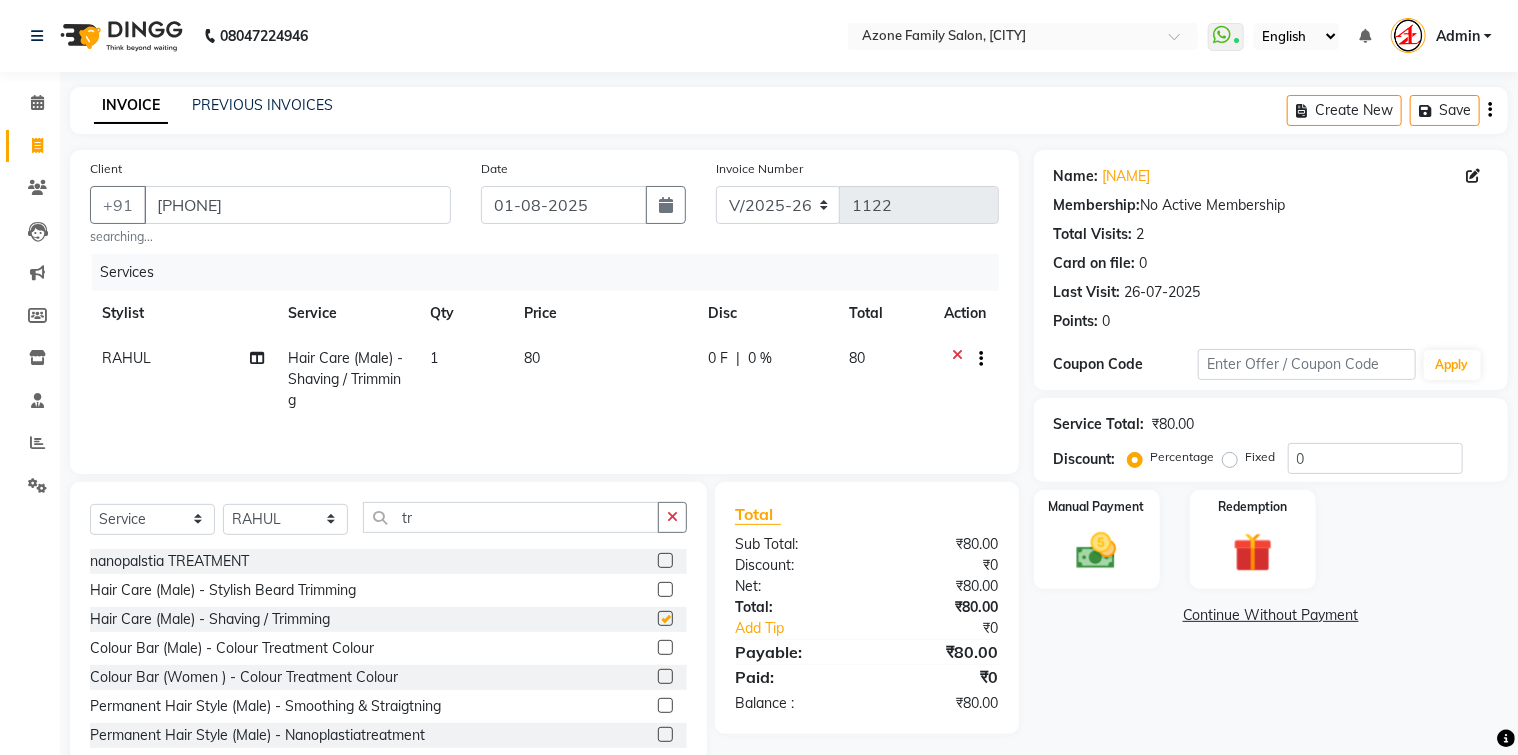 checkbox on "false" 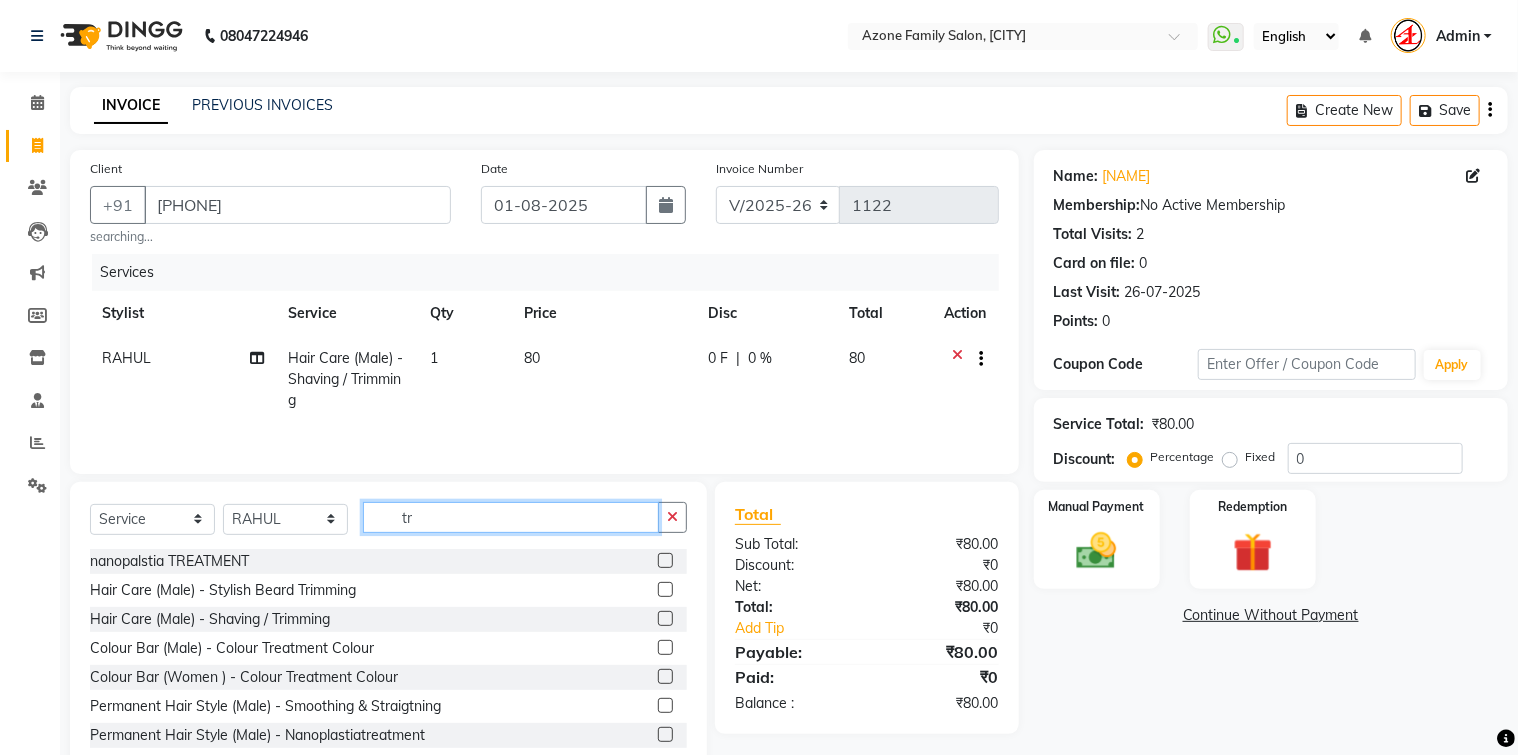 click on "tr" 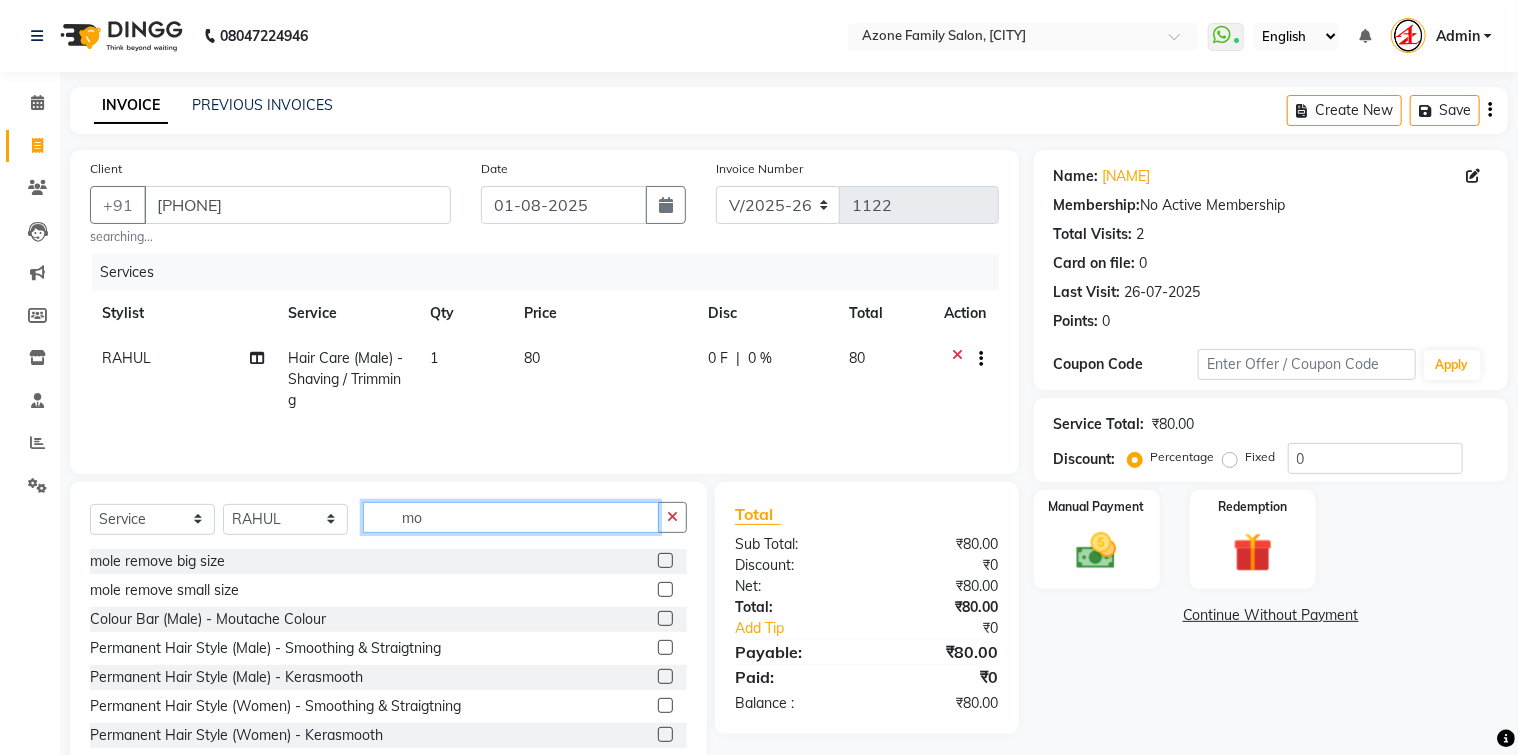 type on "mo" 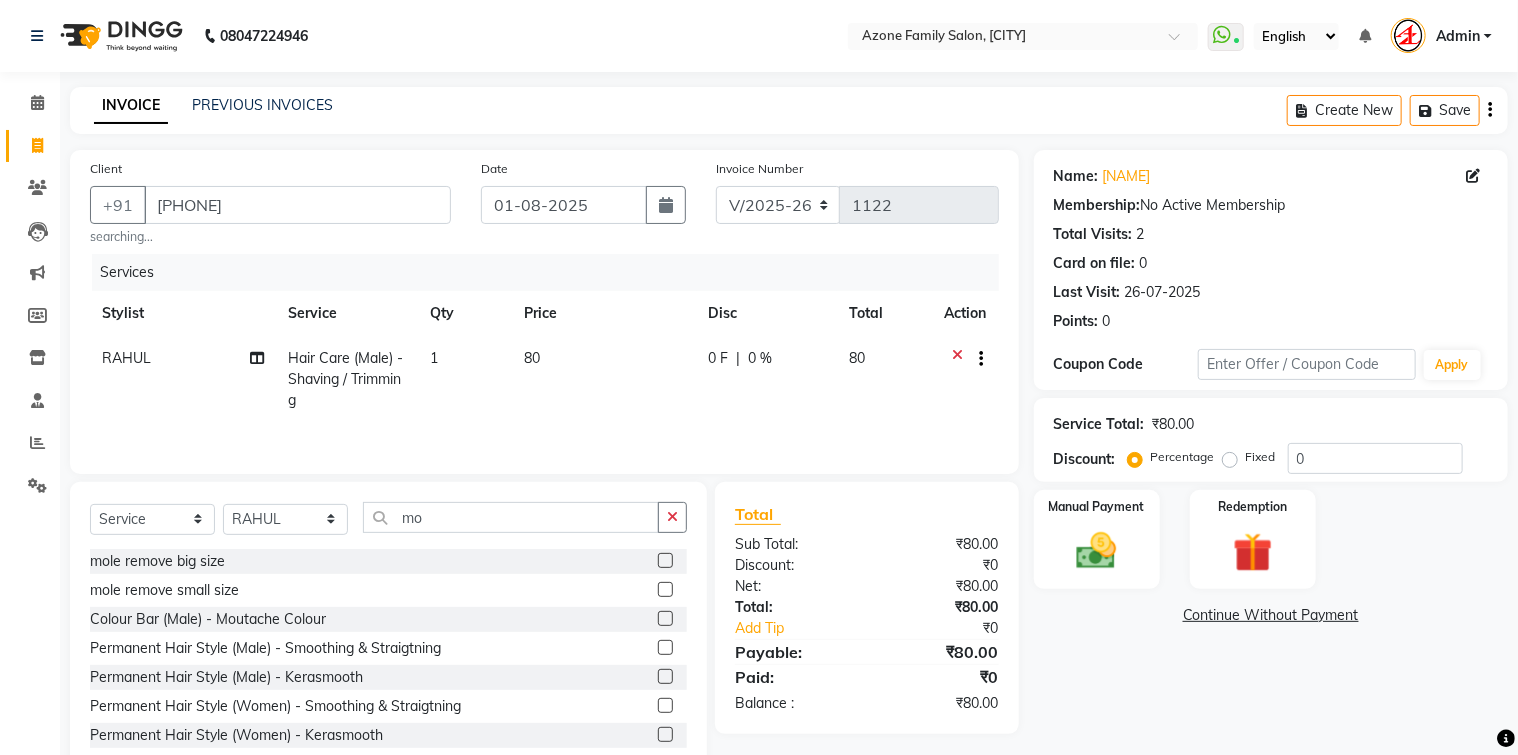 click 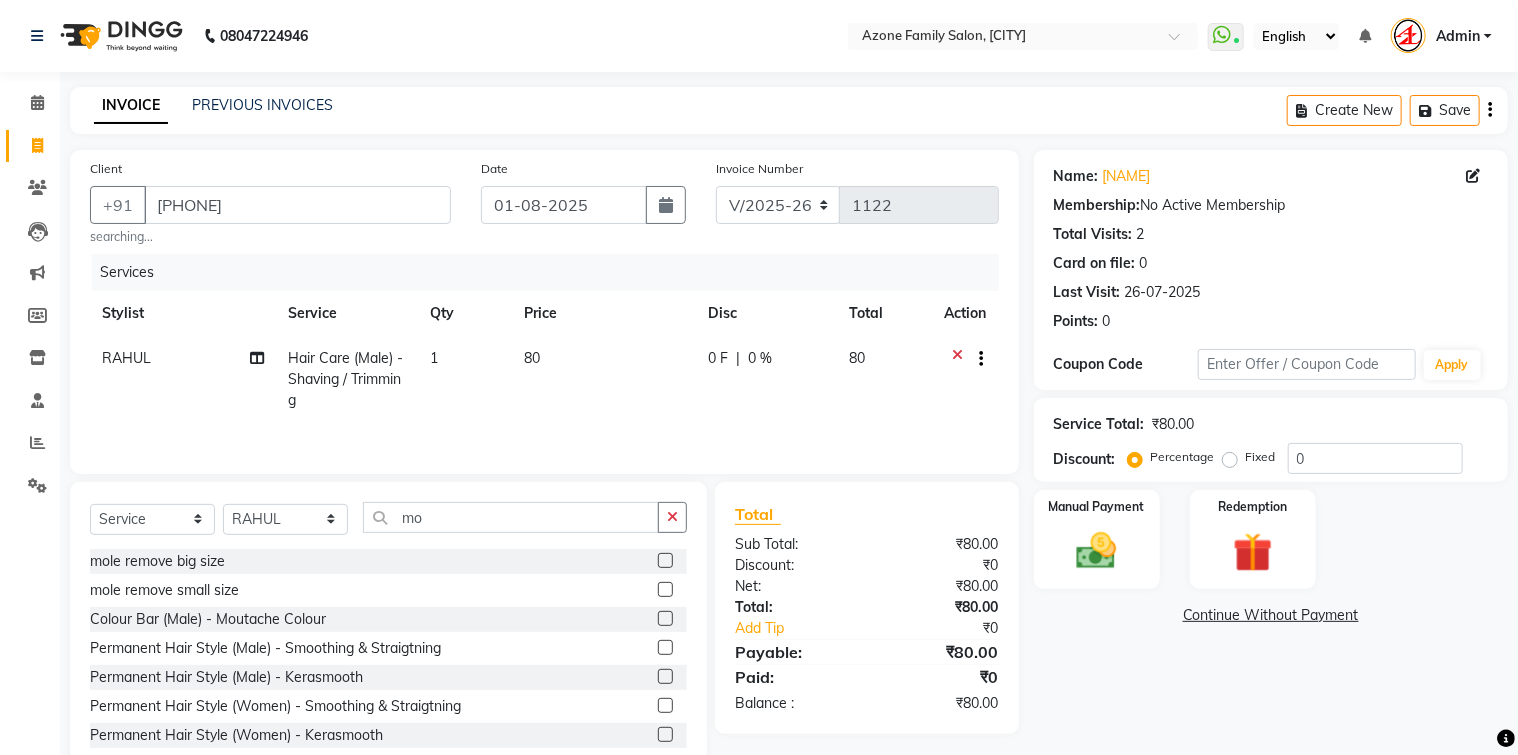 click at bounding box center [664, 590] 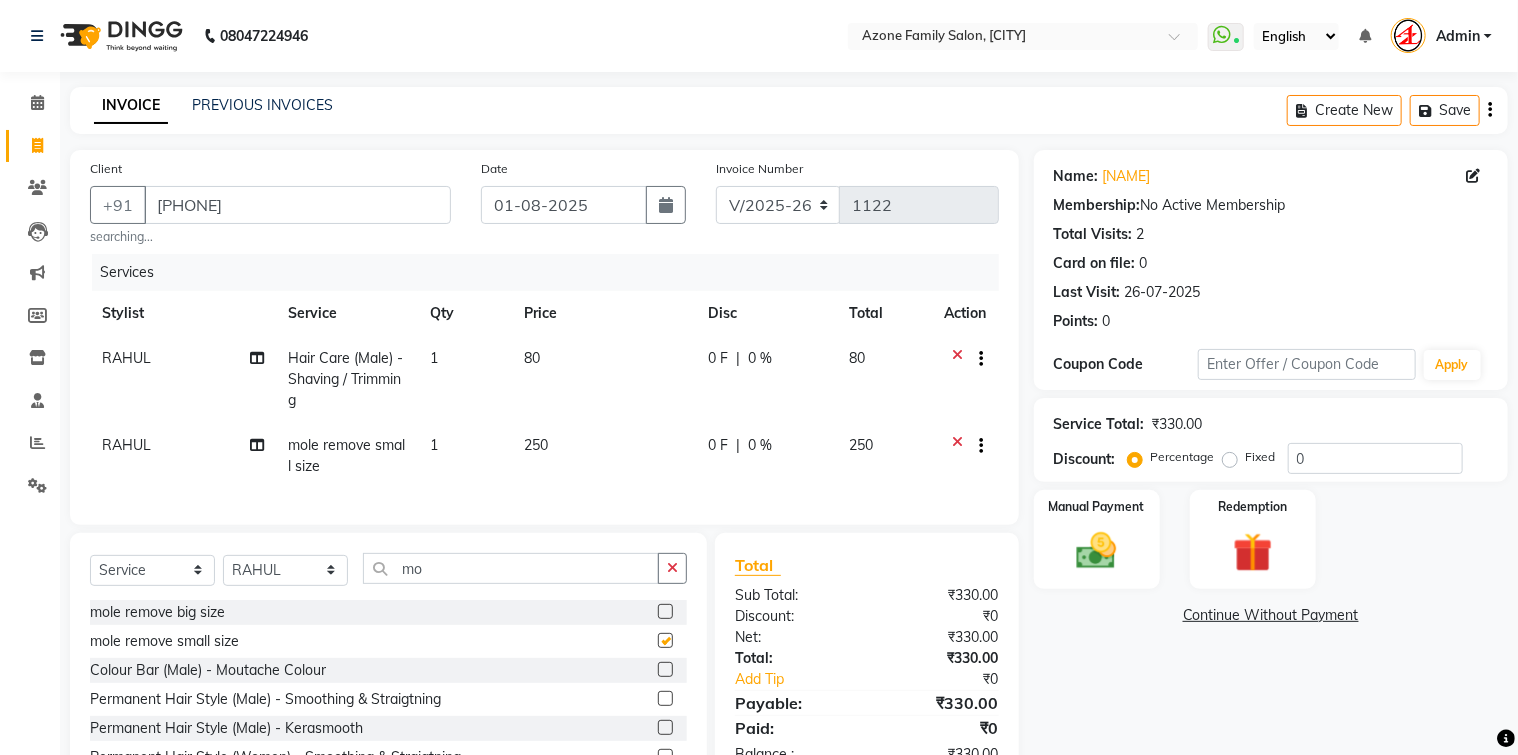 checkbox on "false" 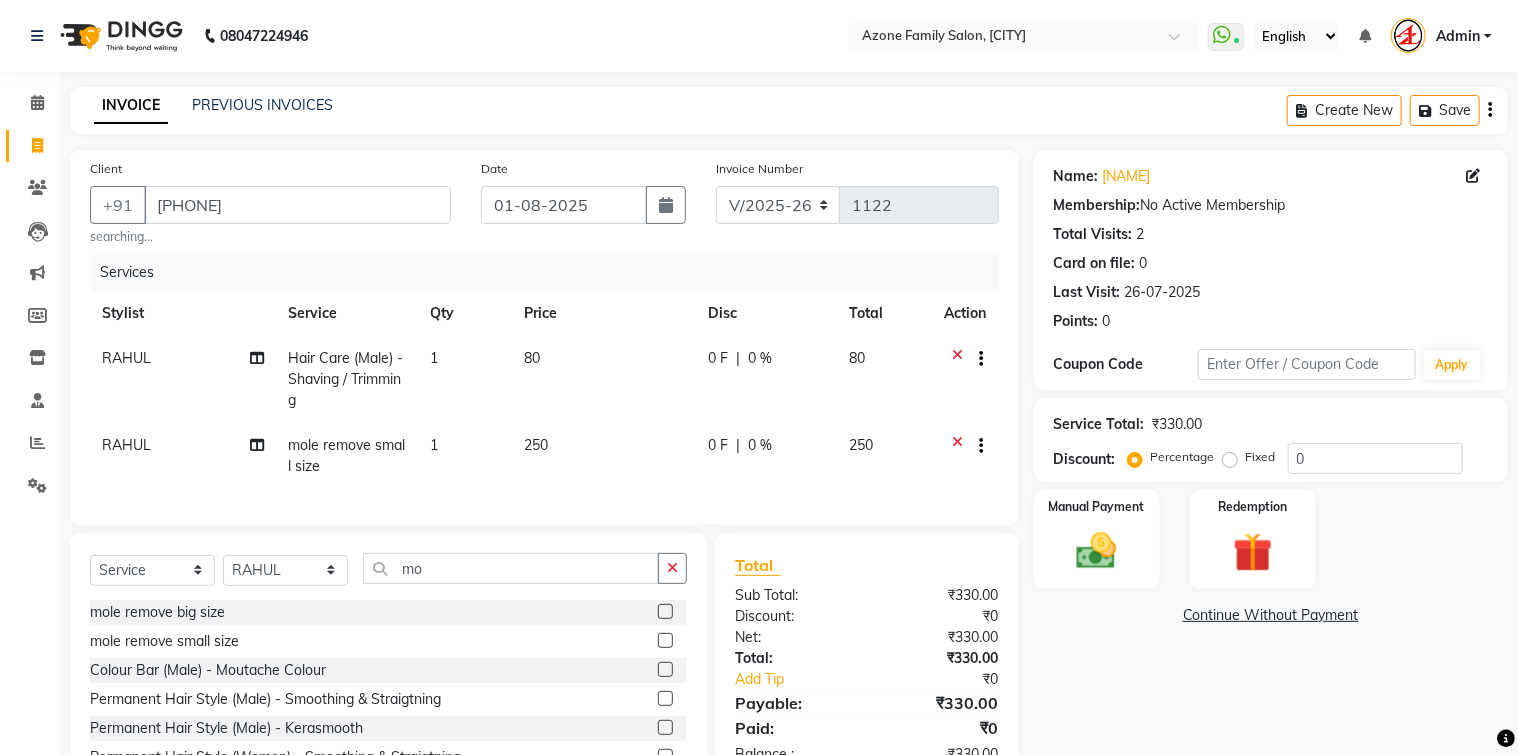 click on "1" 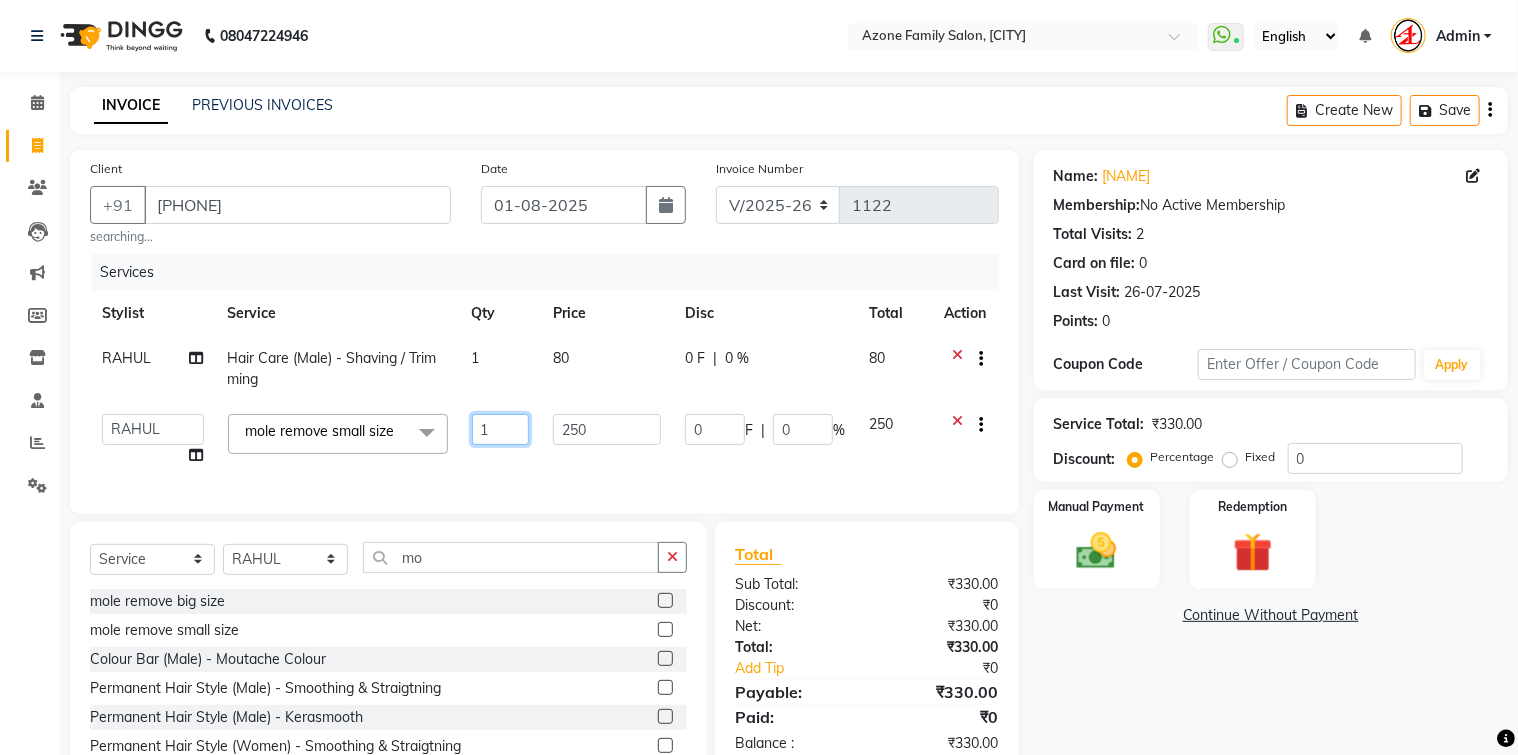 click on "1" 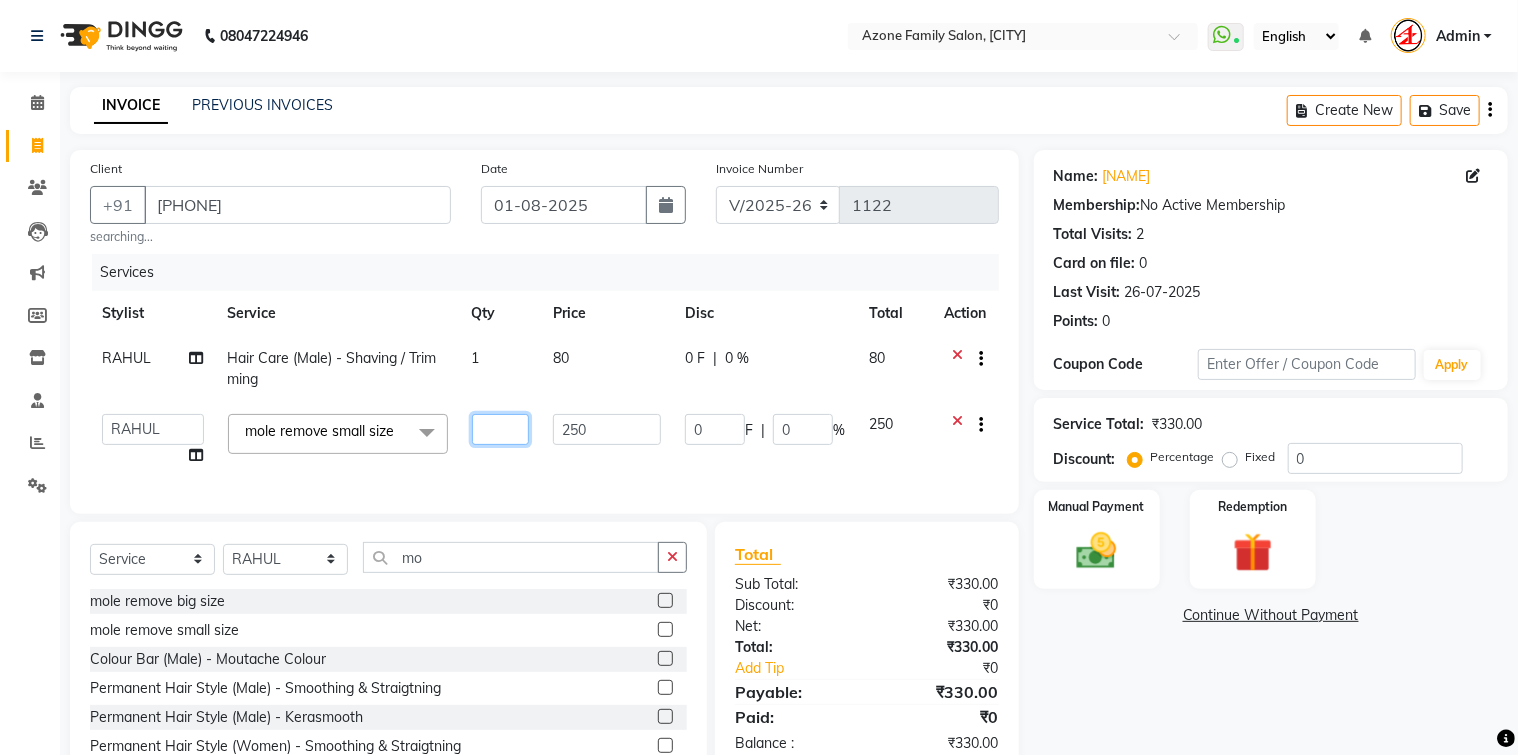 type on "2" 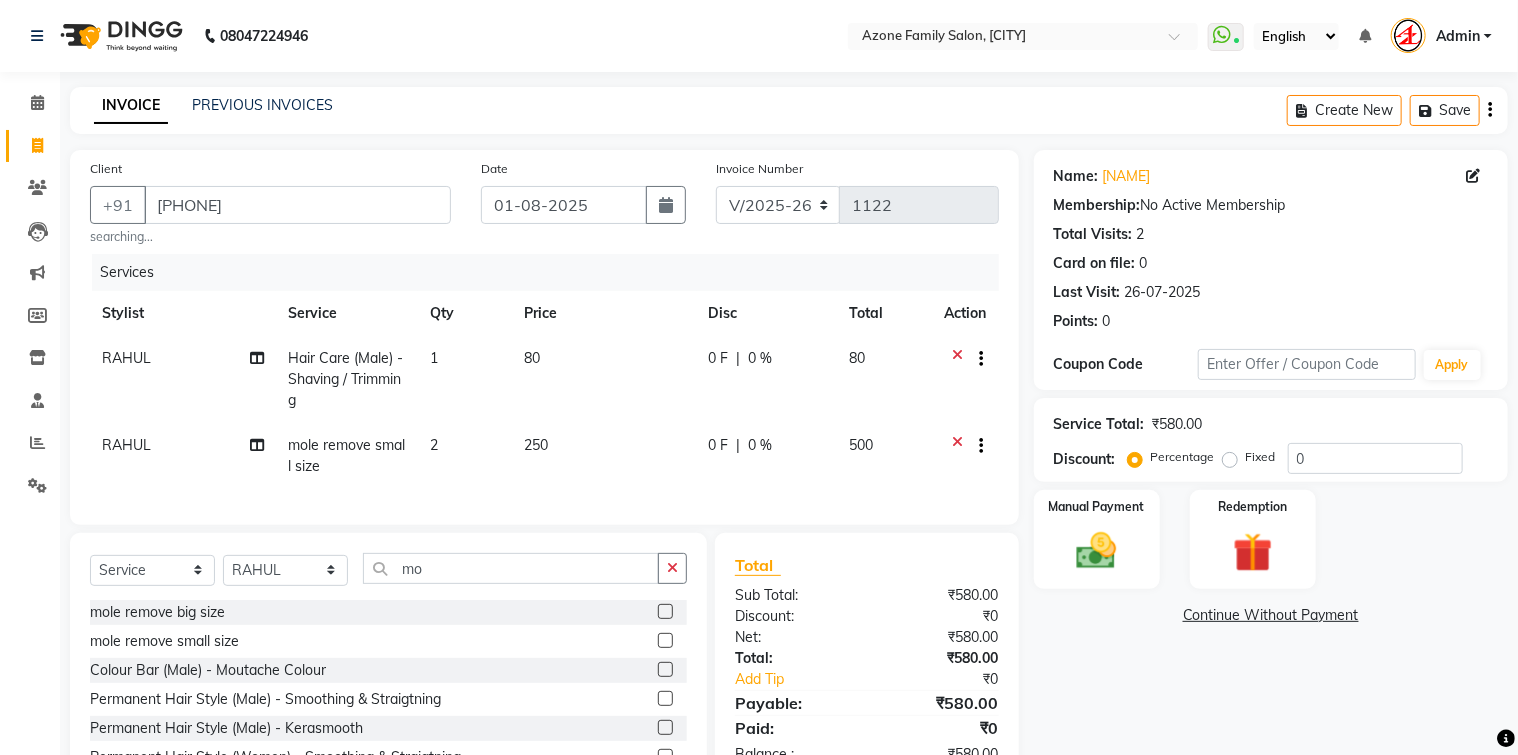 click on "250" 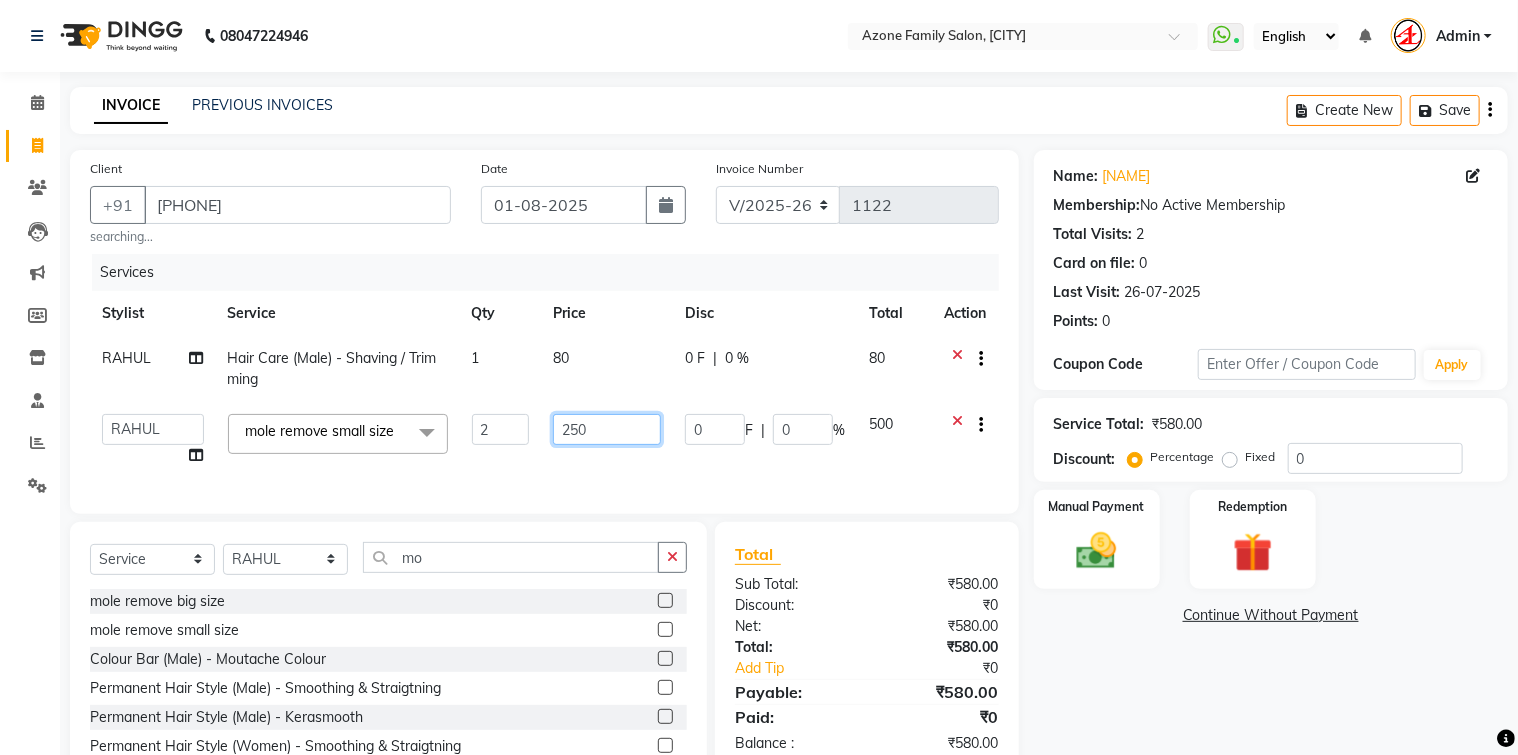 click on "250" 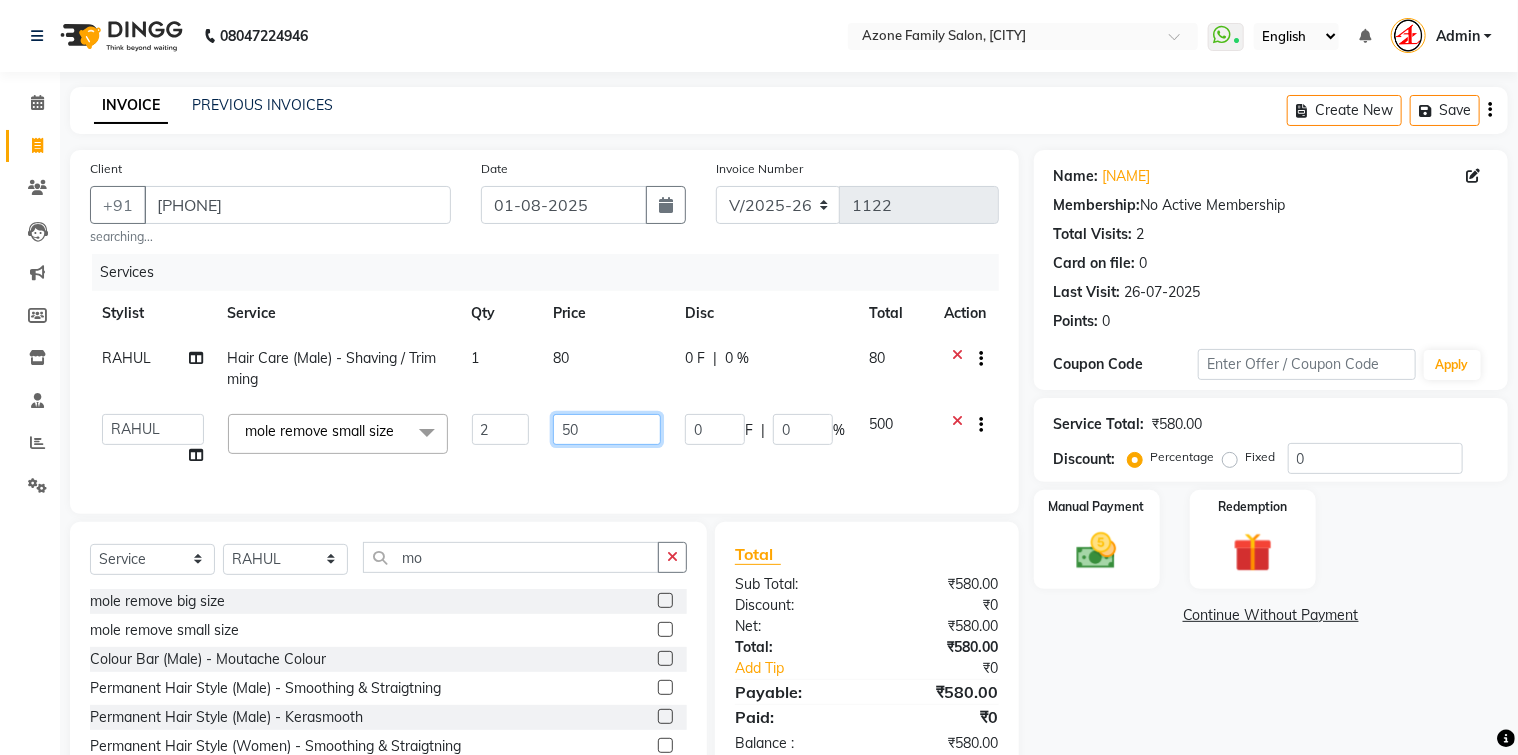 click on "50" 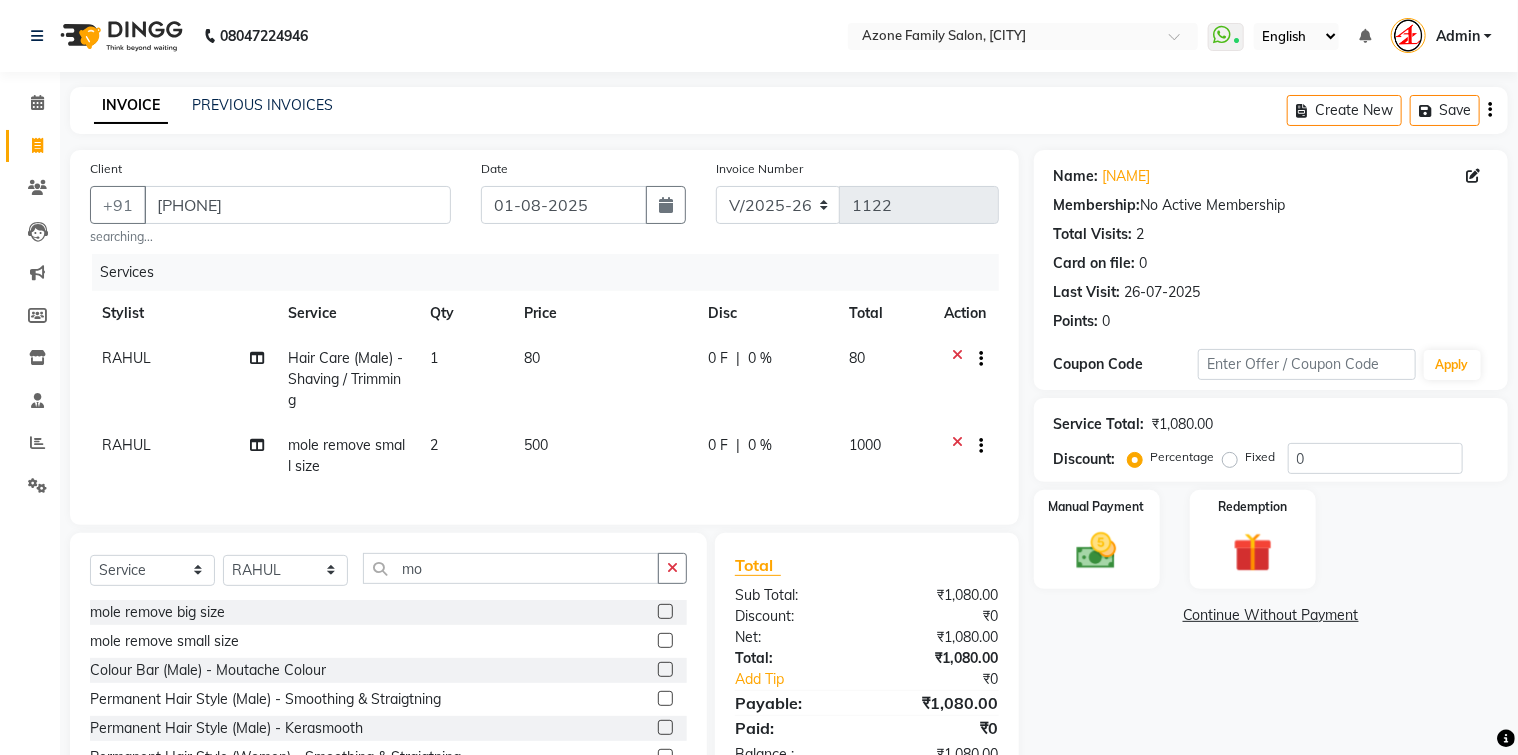 click on "1000" 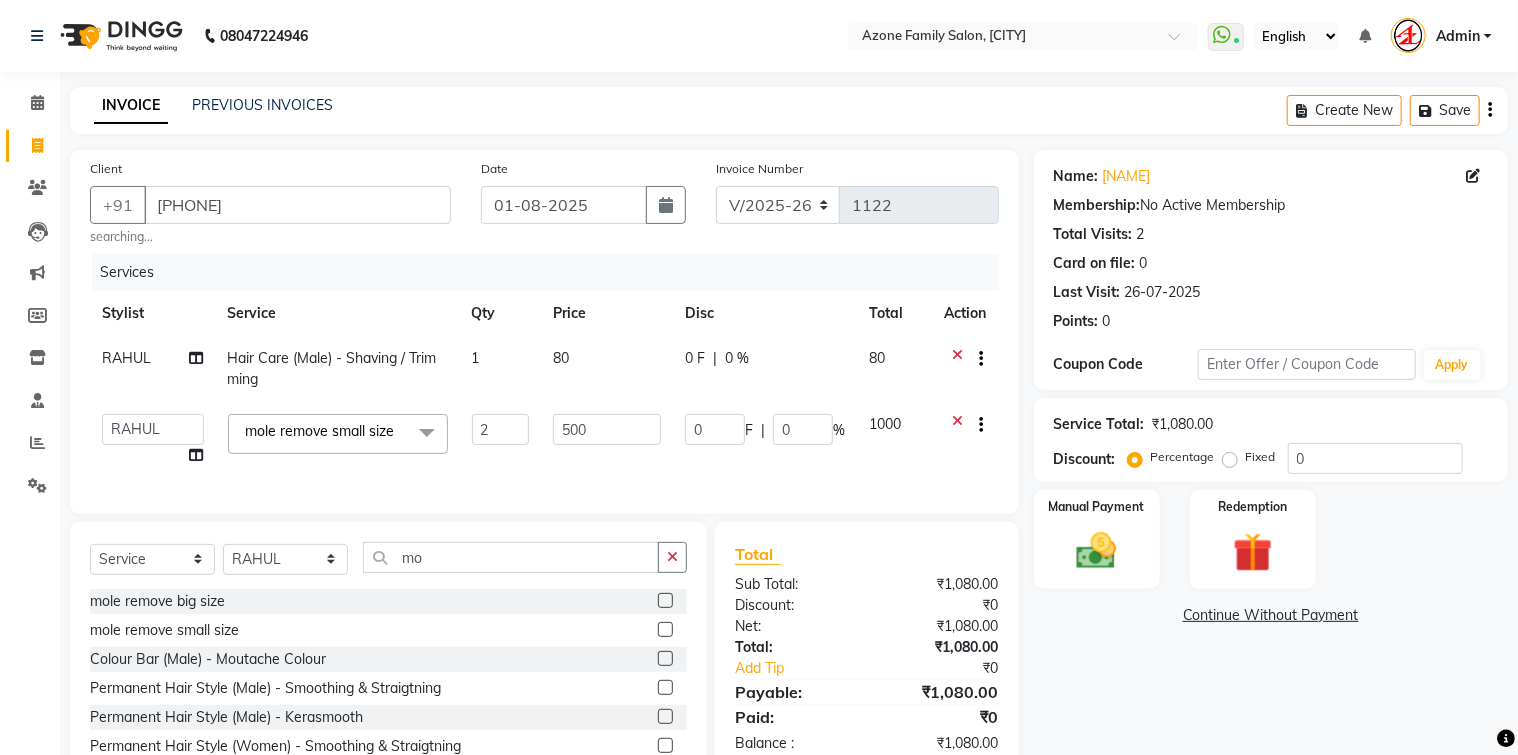 click on "1000" 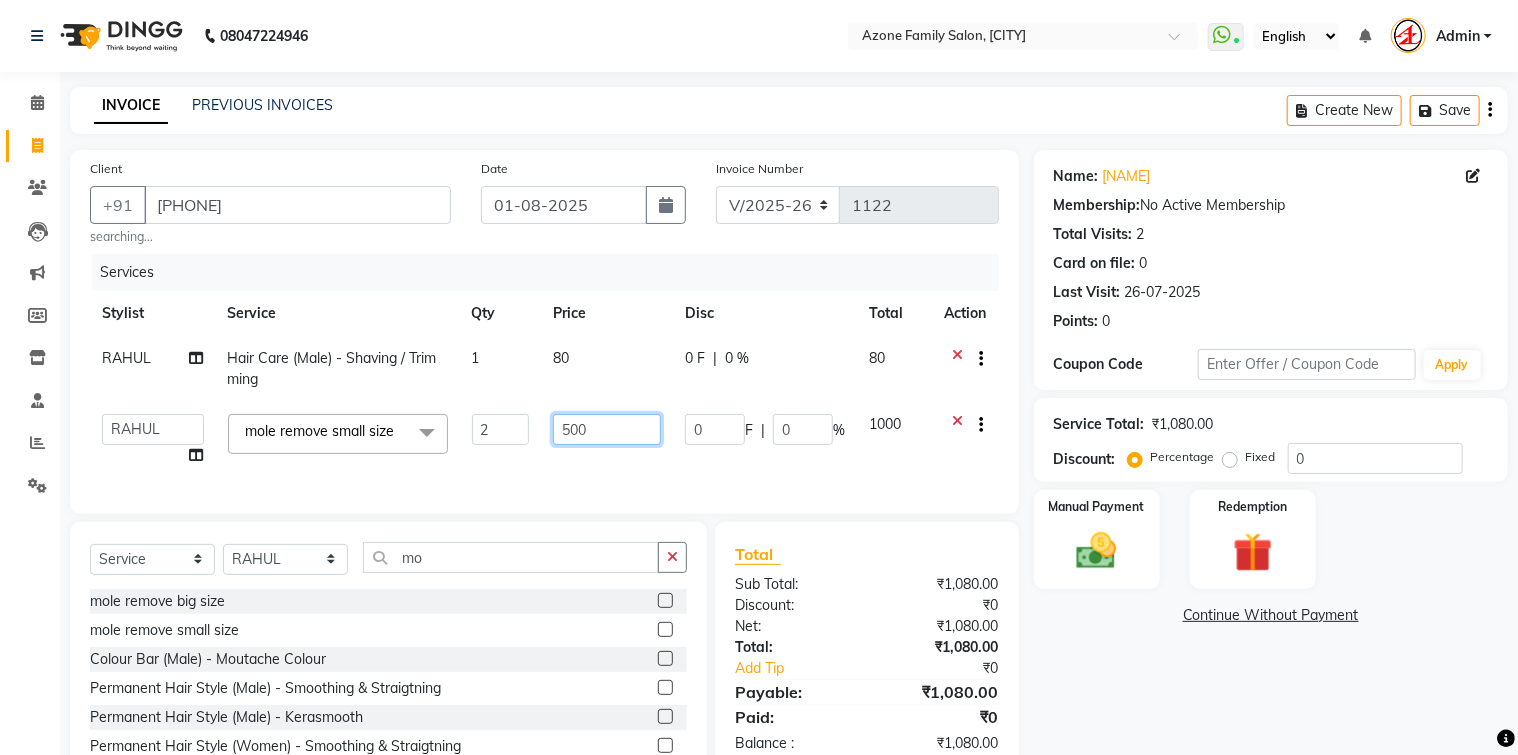 click on "500" 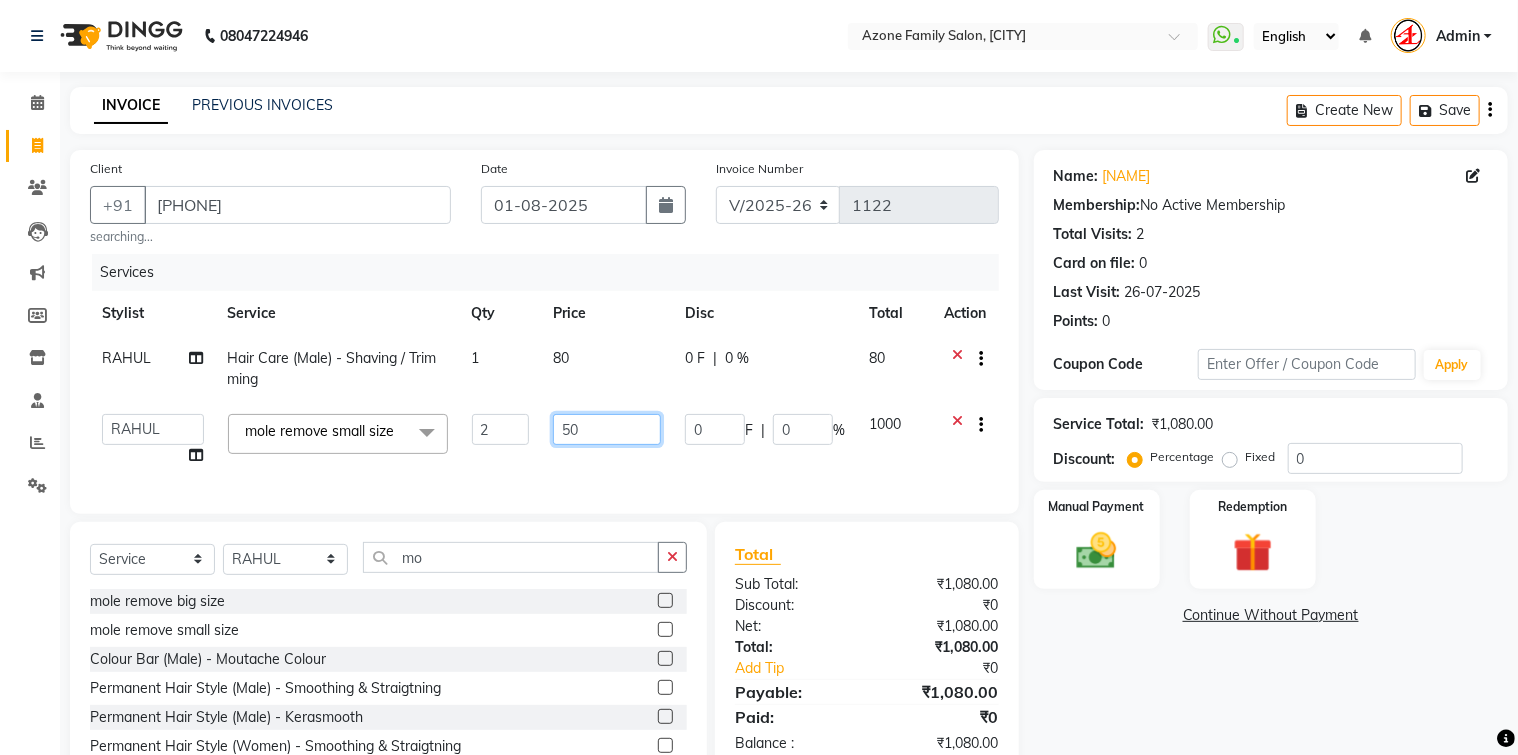 type on "5" 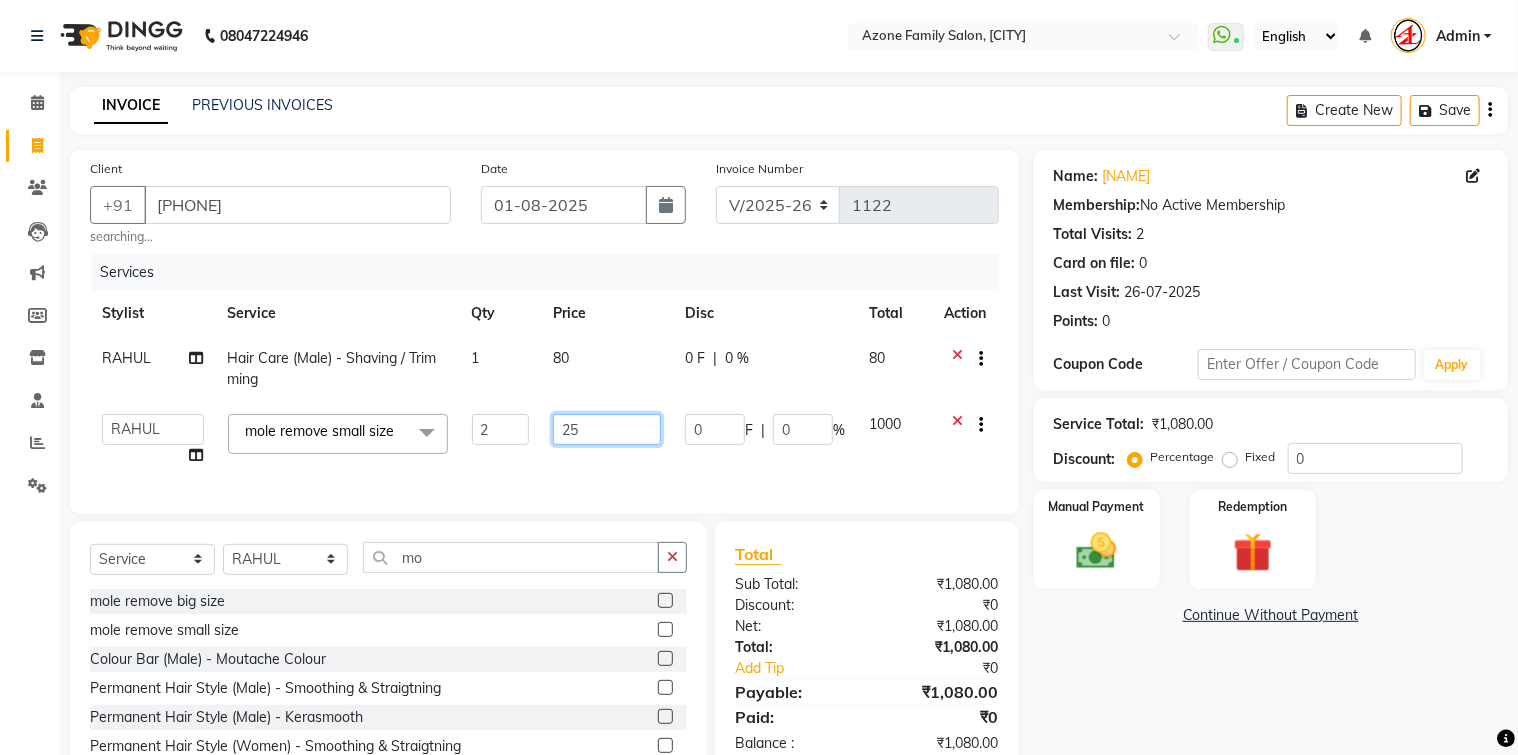 type on "250" 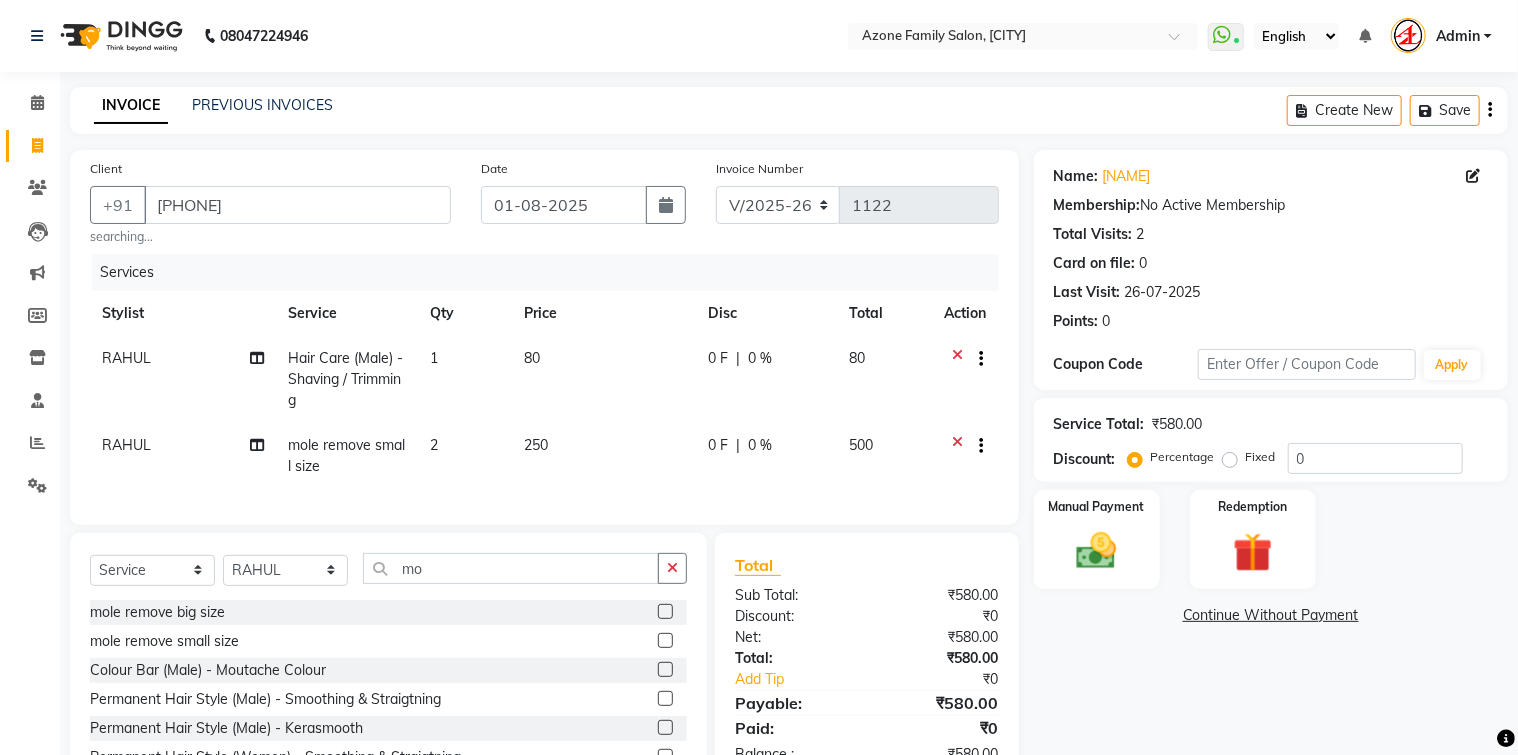 click on "2" 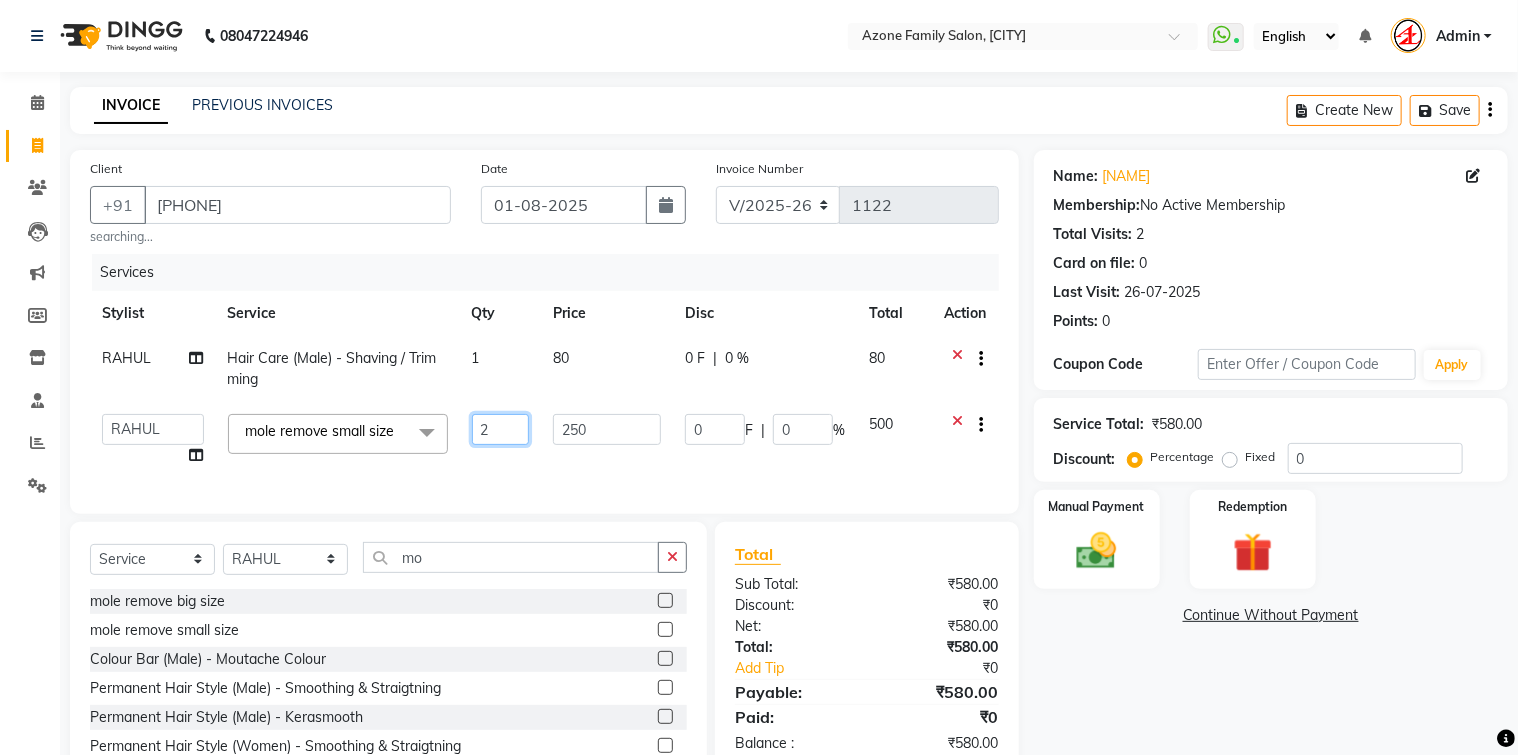 click on "2" 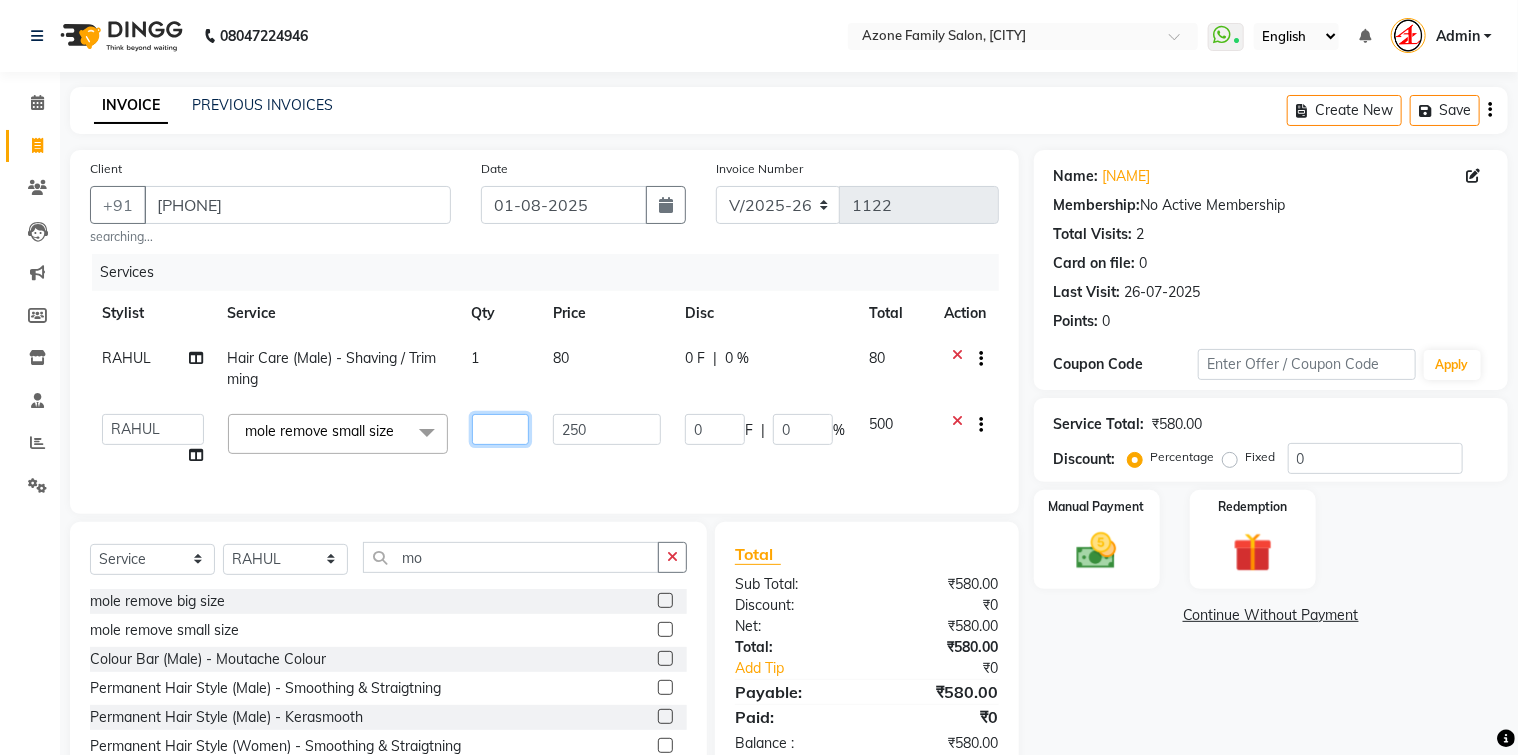 type on "1" 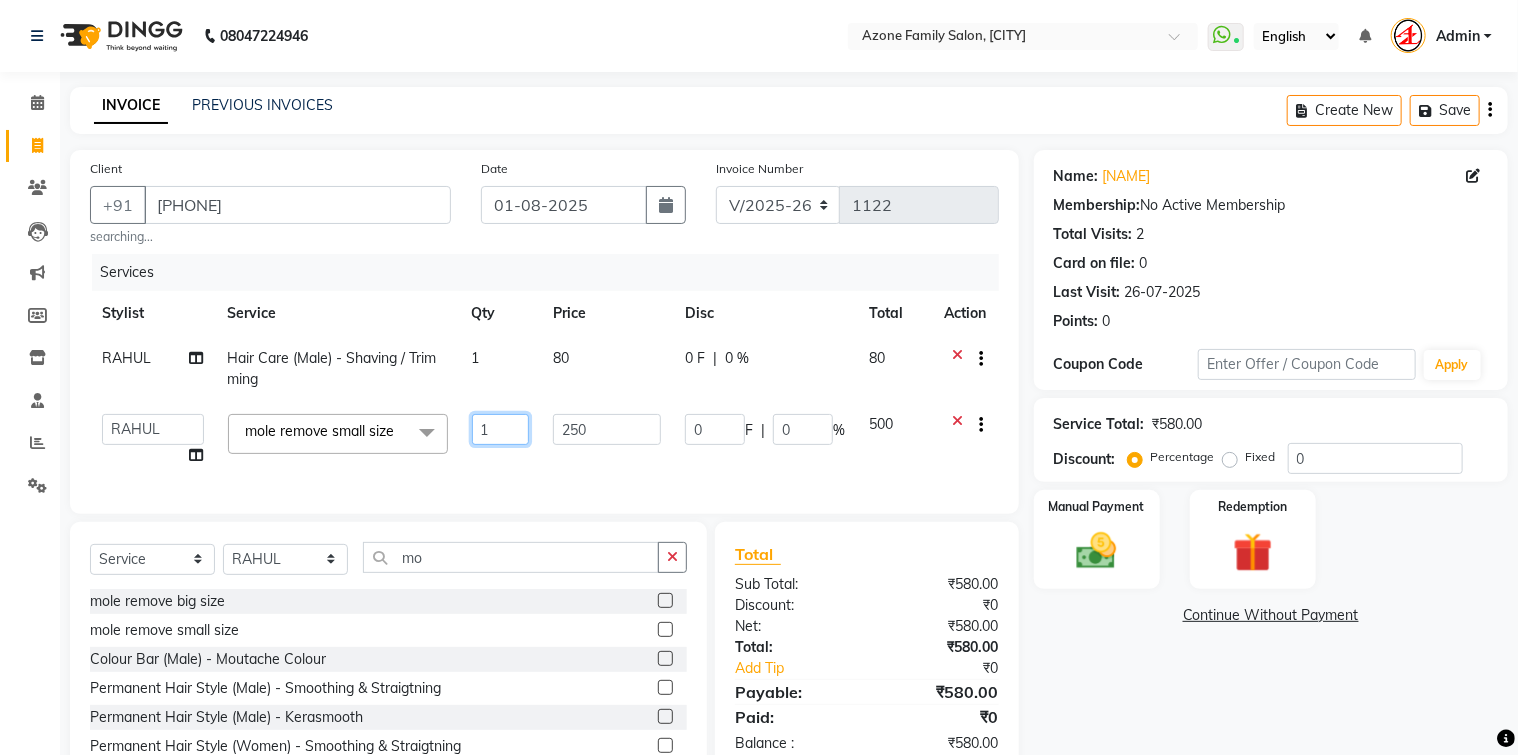 scroll, scrollTop: 104, scrollLeft: 0, axis: vertical 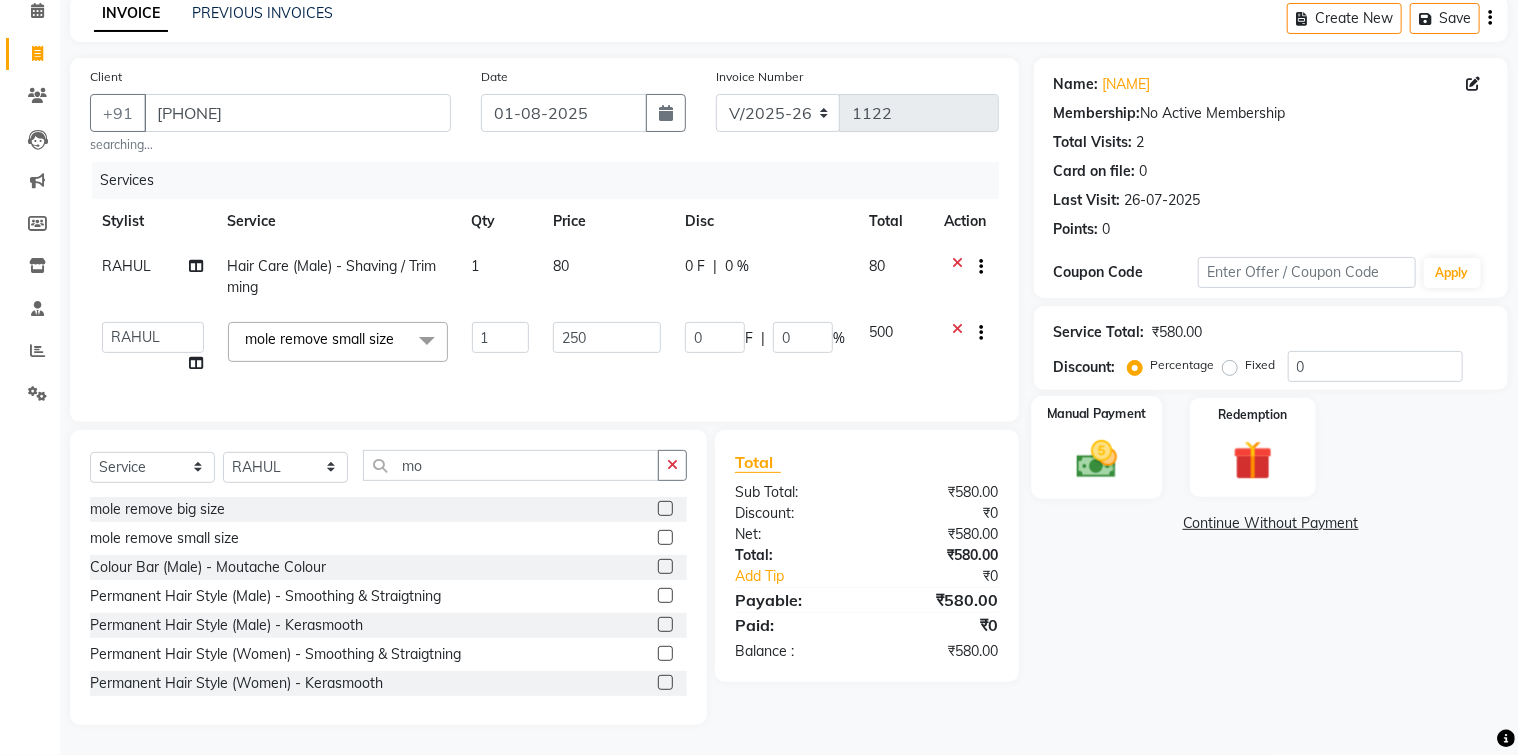 click on "Manual Payment" 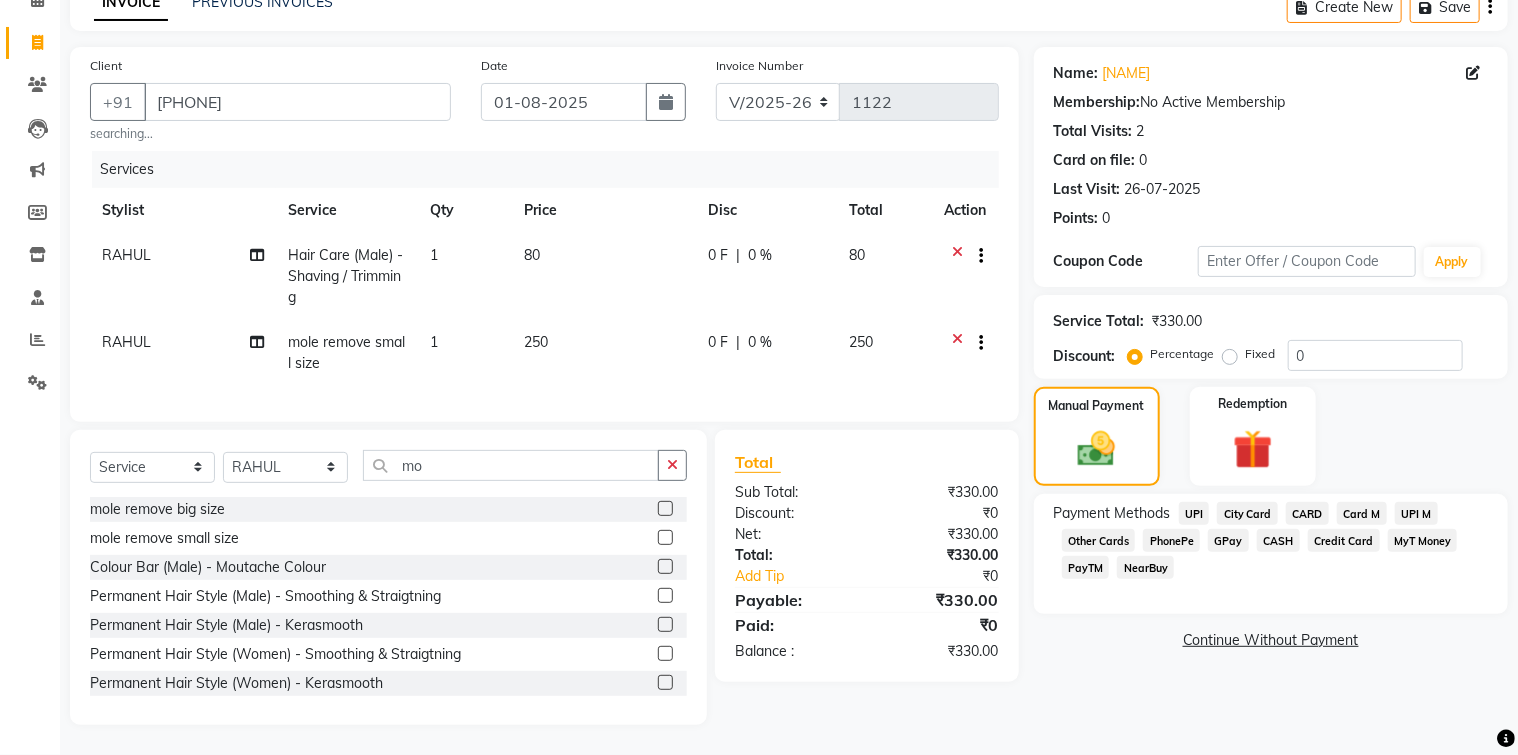 click on "1" 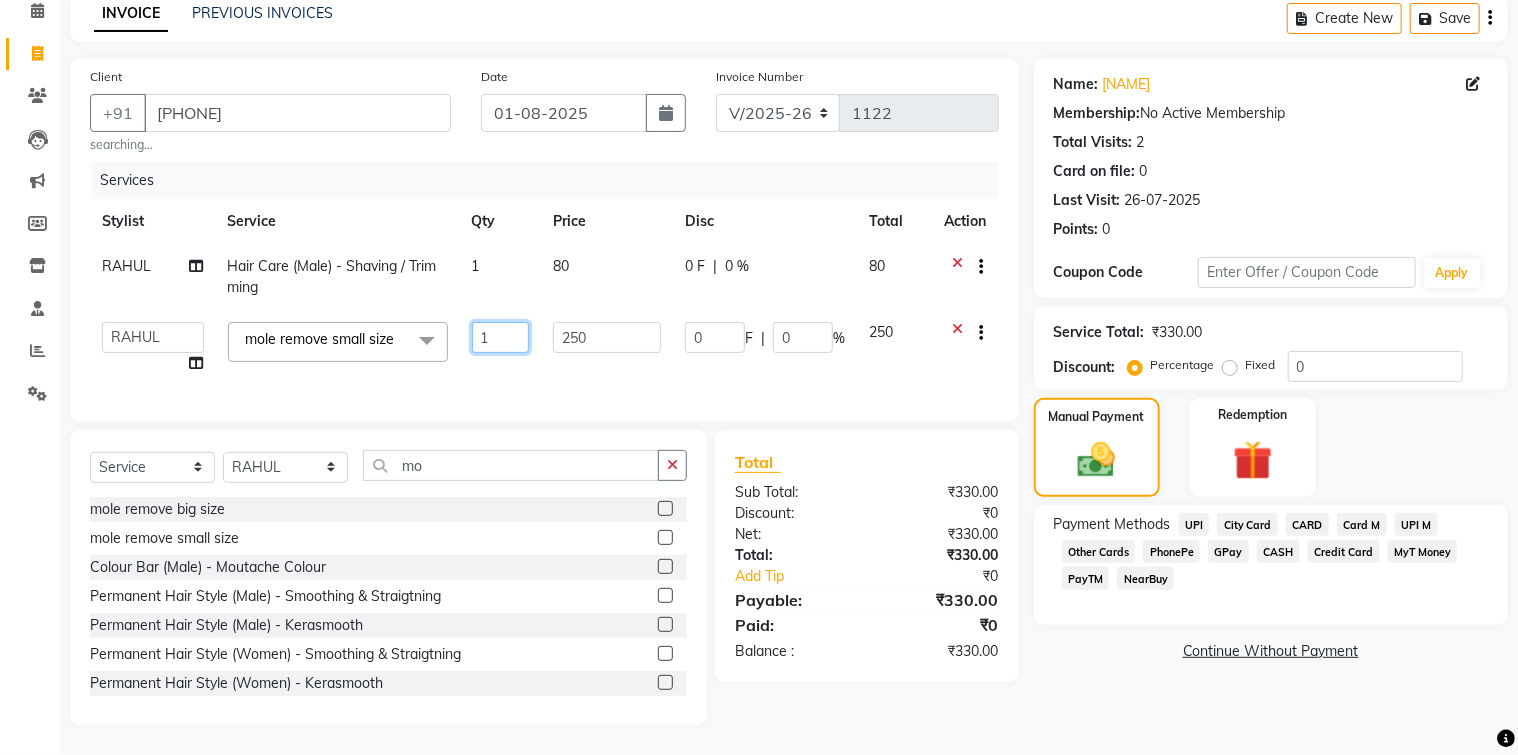 click on "1" 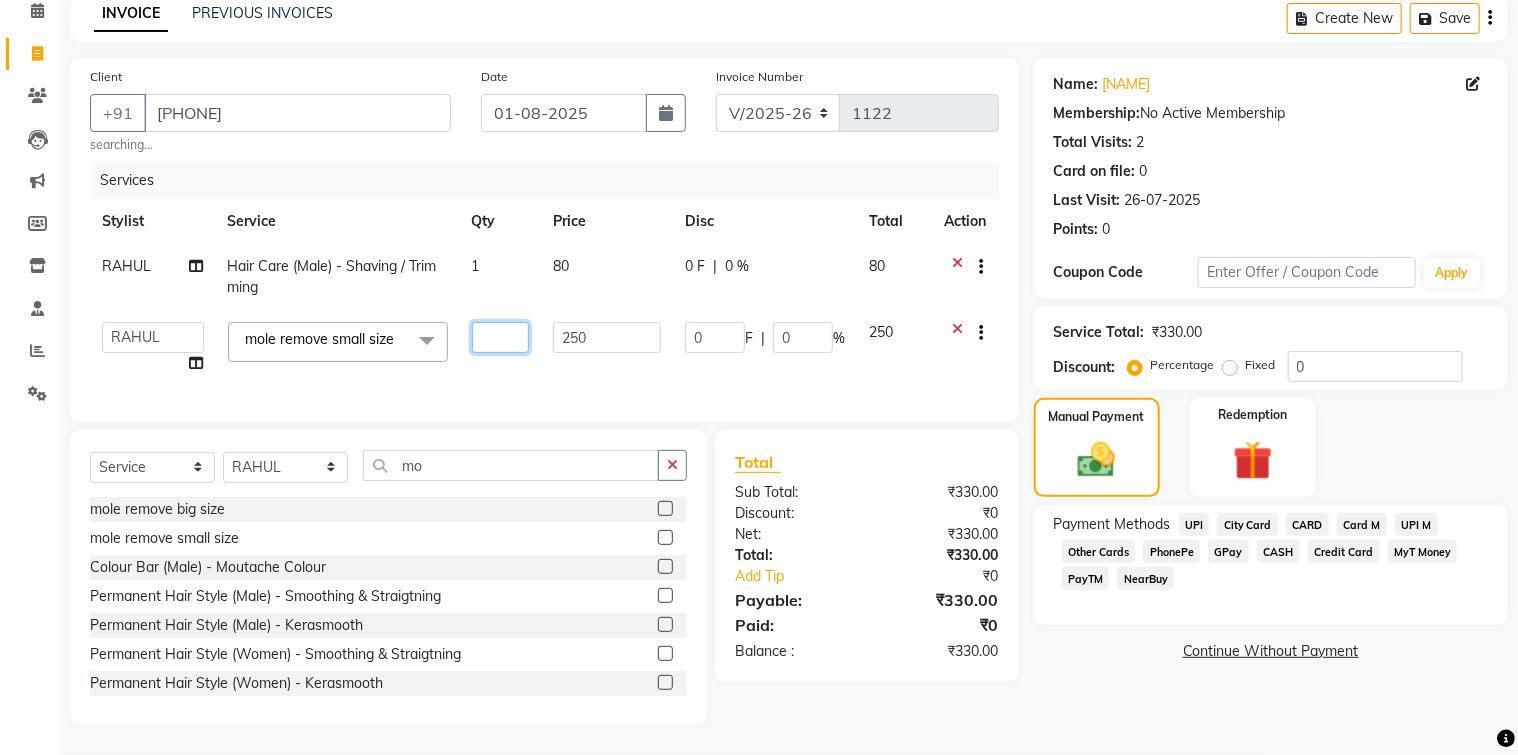 type on "2" 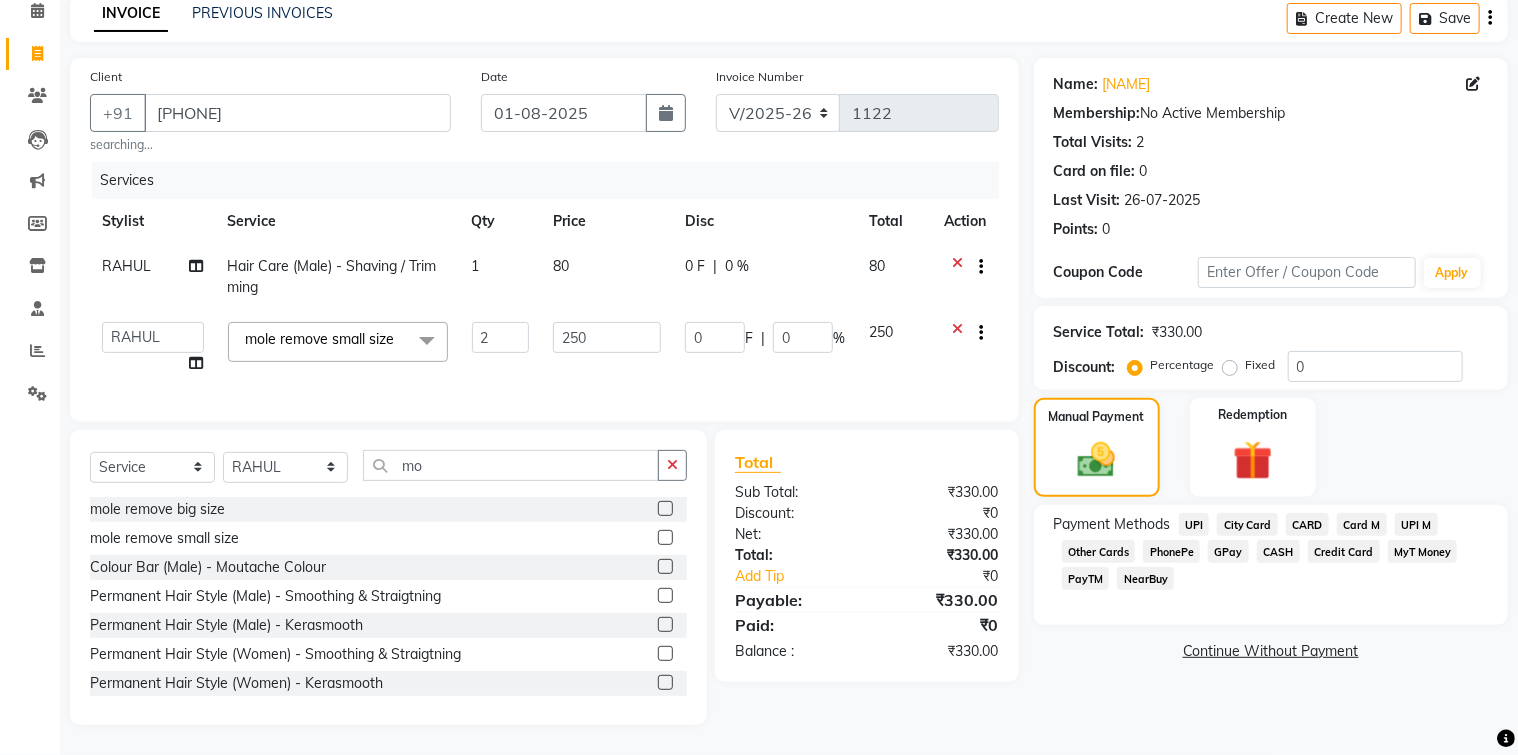 click on "250" 